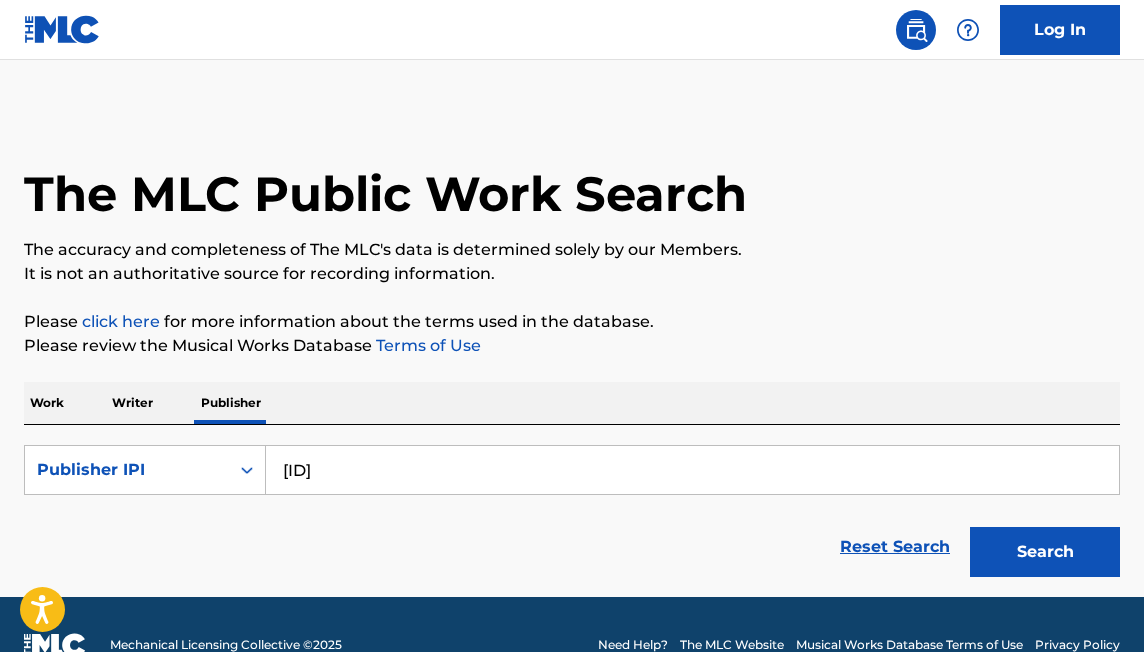 scroll, scrollTop: 0, scrollLeft: 0, axis: both 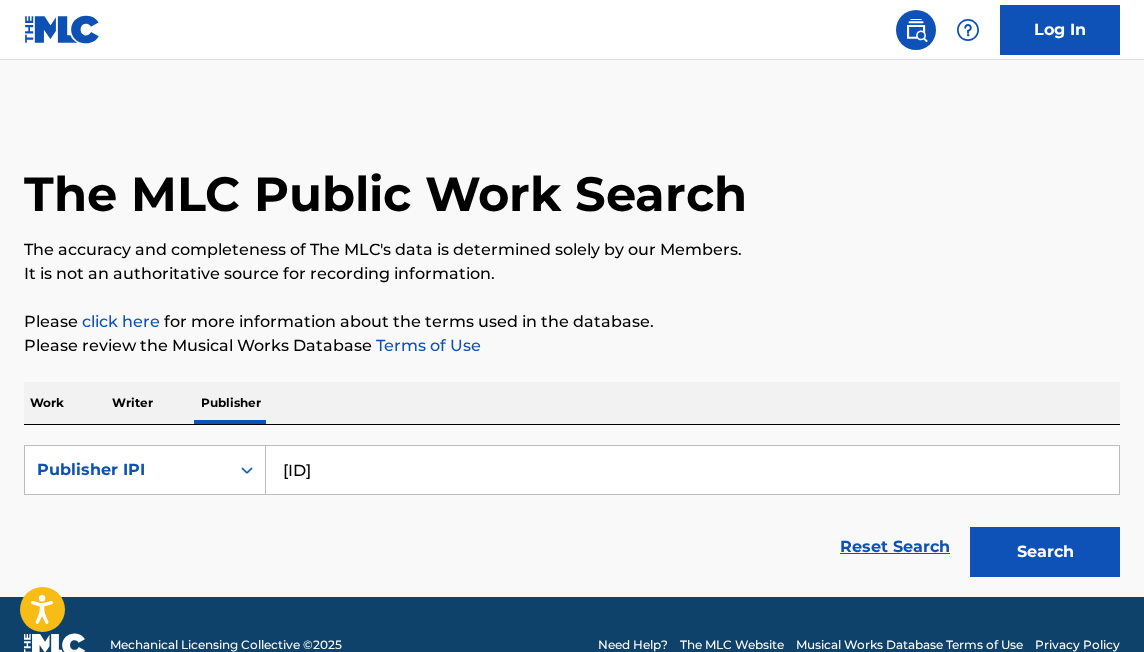 click on "Work" at bounding box center (47, 403) 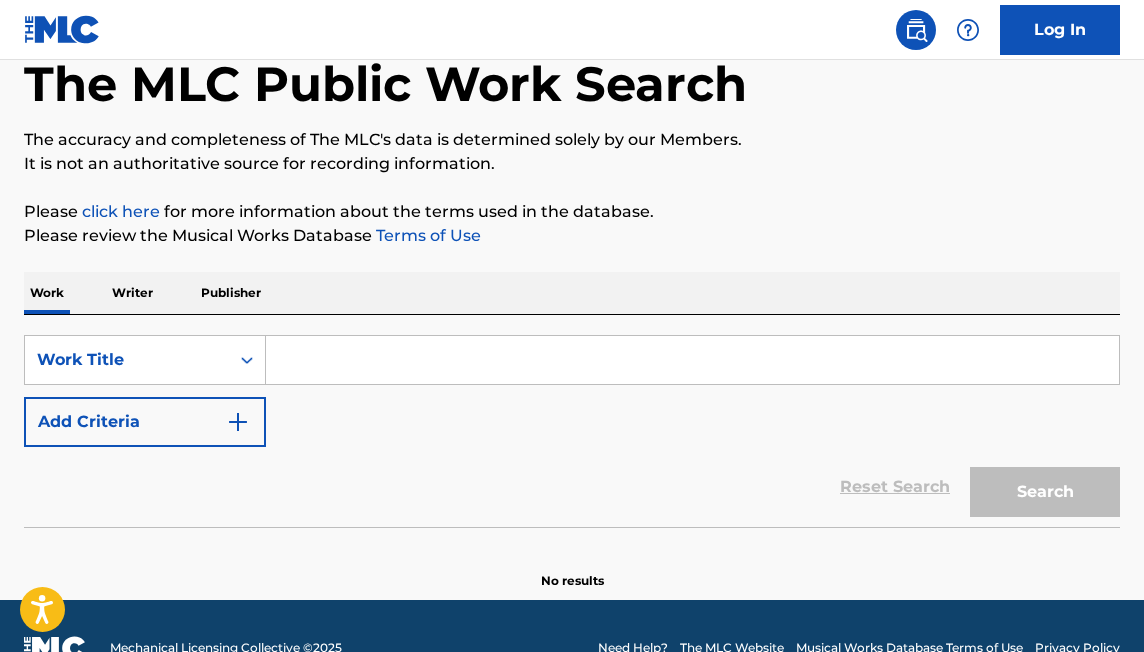 scroll, scrollTop: 154, scrollLeft: 0, axis: vertical 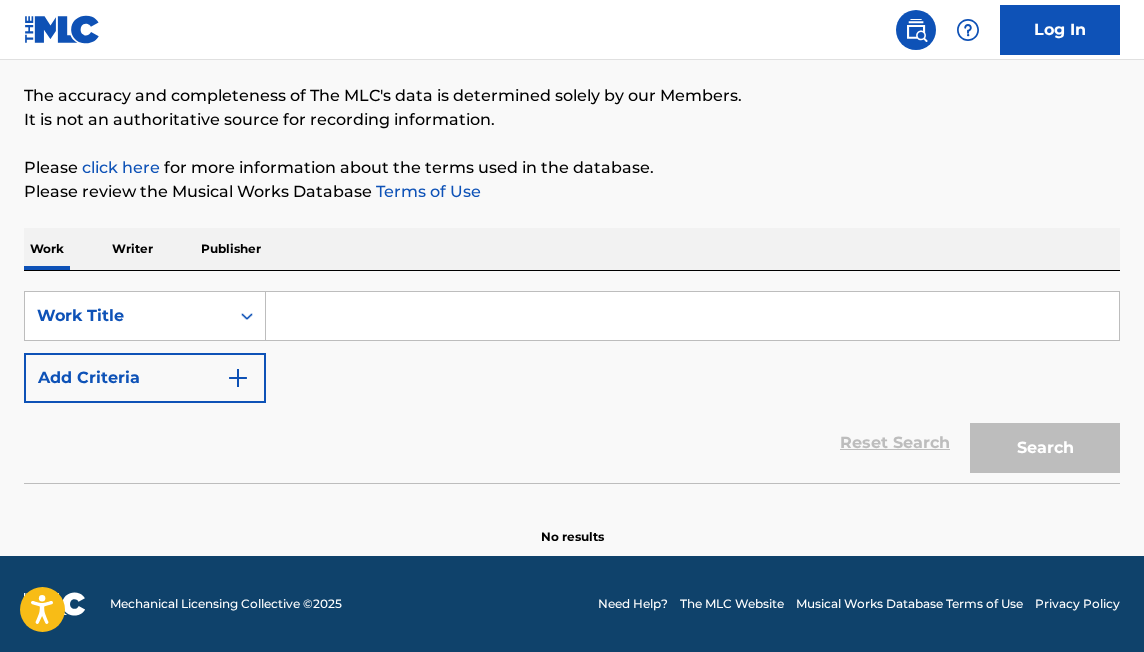 click at bounding box center [692, 316] 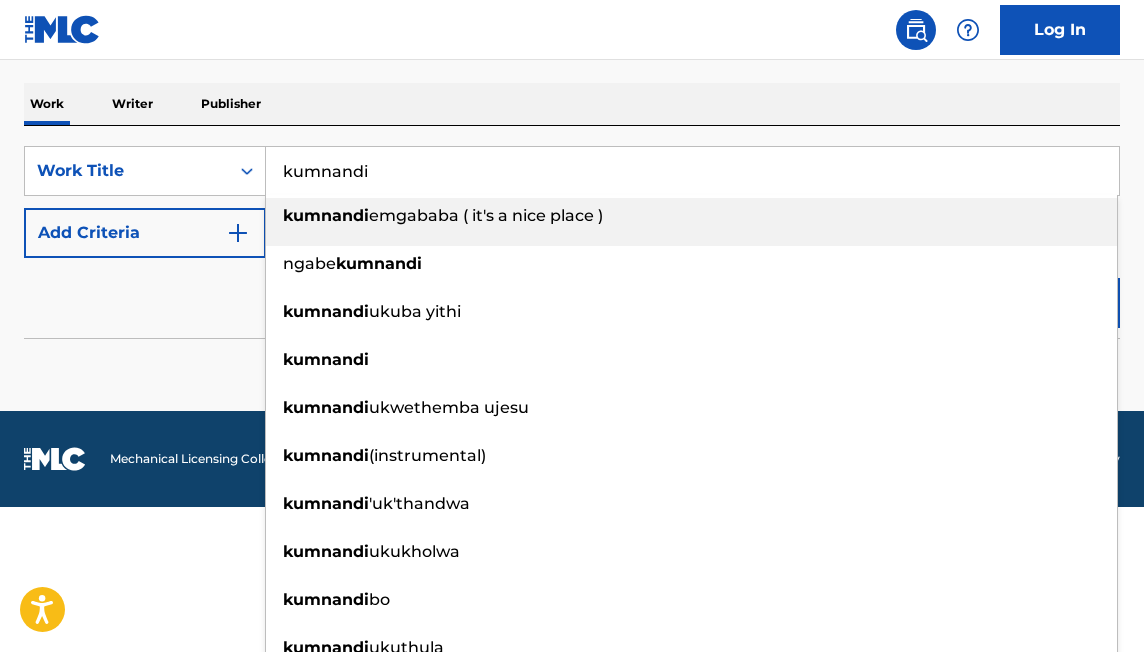 scroll, scrollTop: 301, scrollLeft: 0, axis: vertical 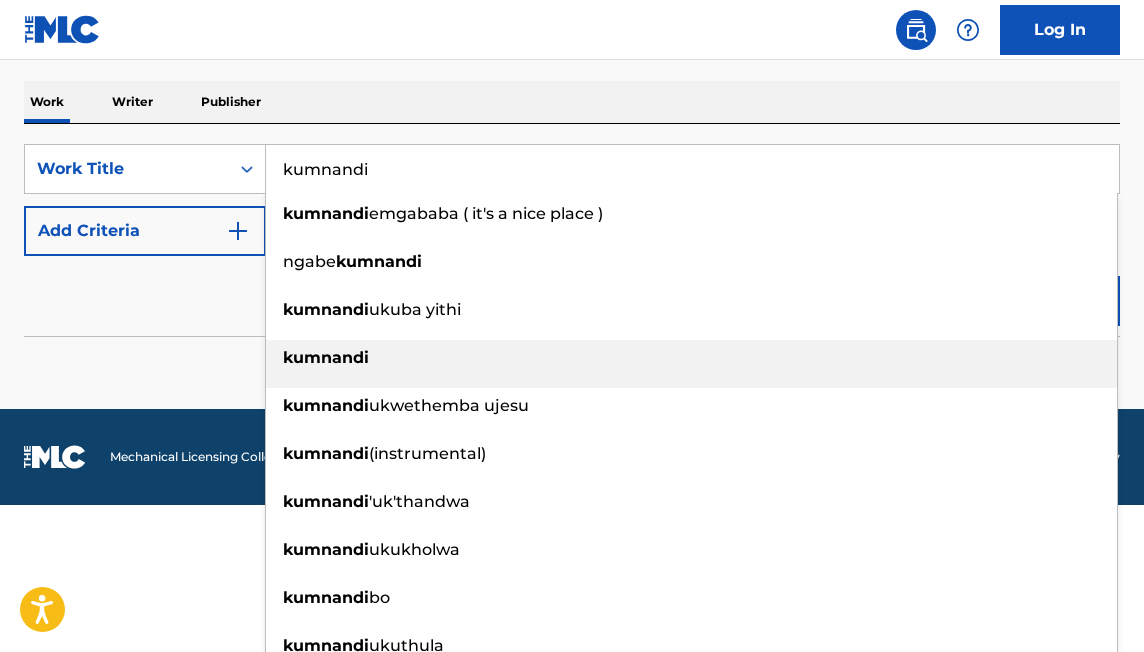 click on "kumnandi" at bounding box center (326, 357) 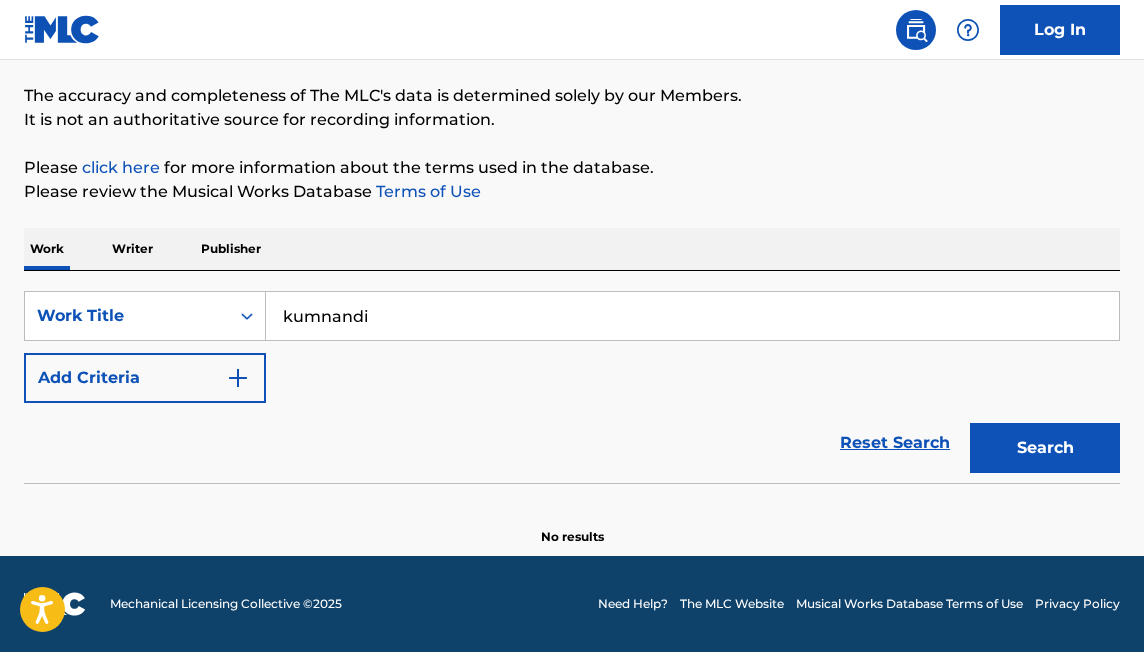 click on "Search" at bounding box center [1045, 448] 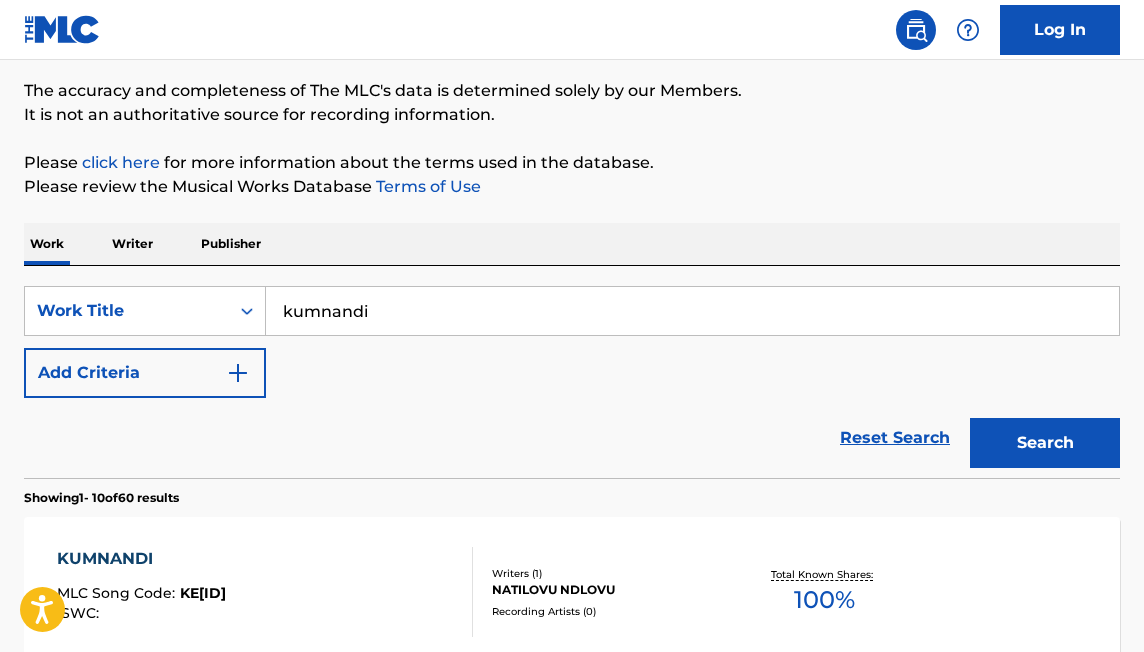 scroll, scrollTop: 181, scrollLeft: 0, axis: vertical 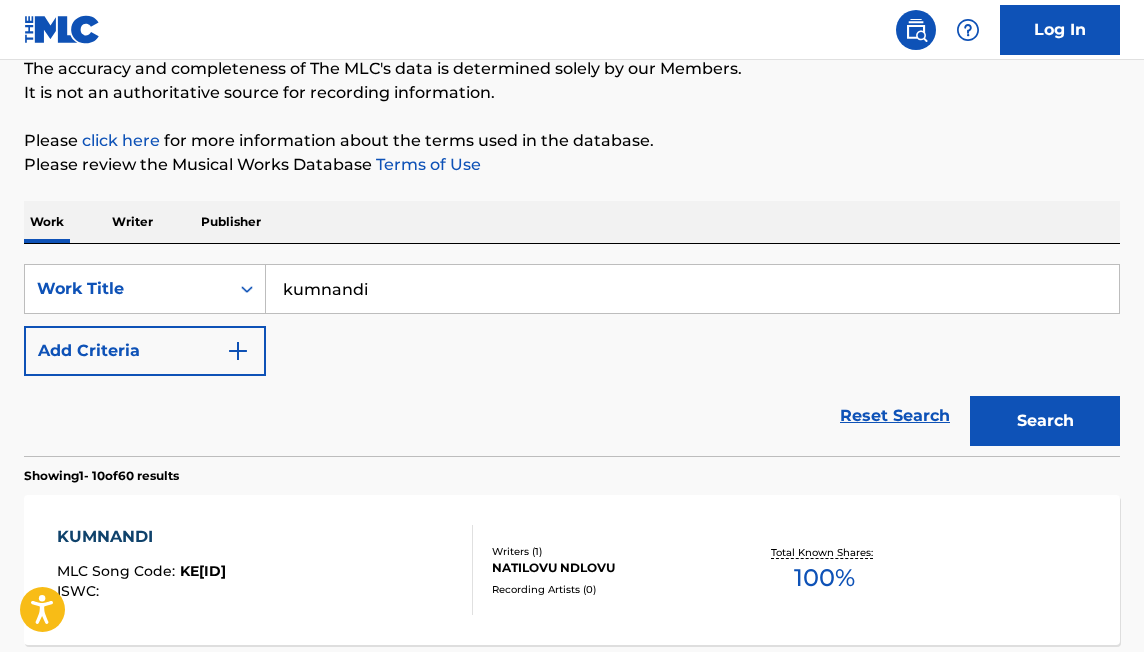 click at bounding box center [238, 351] 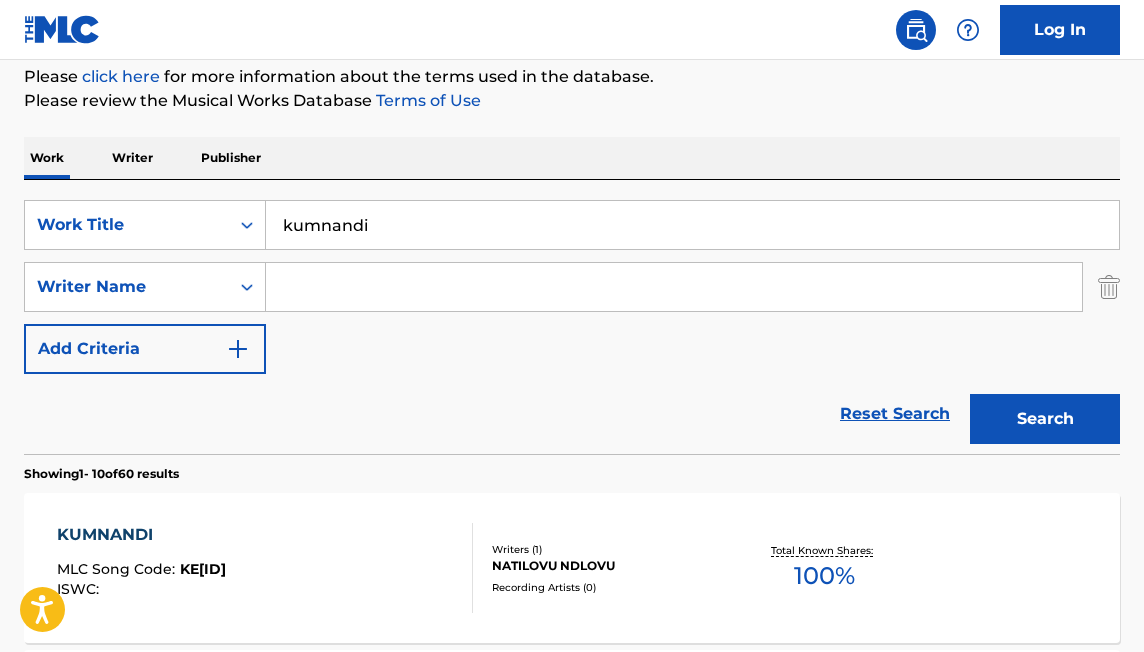 scroll, scrollTop: 264, scrollLeft: 0, axis: vertical 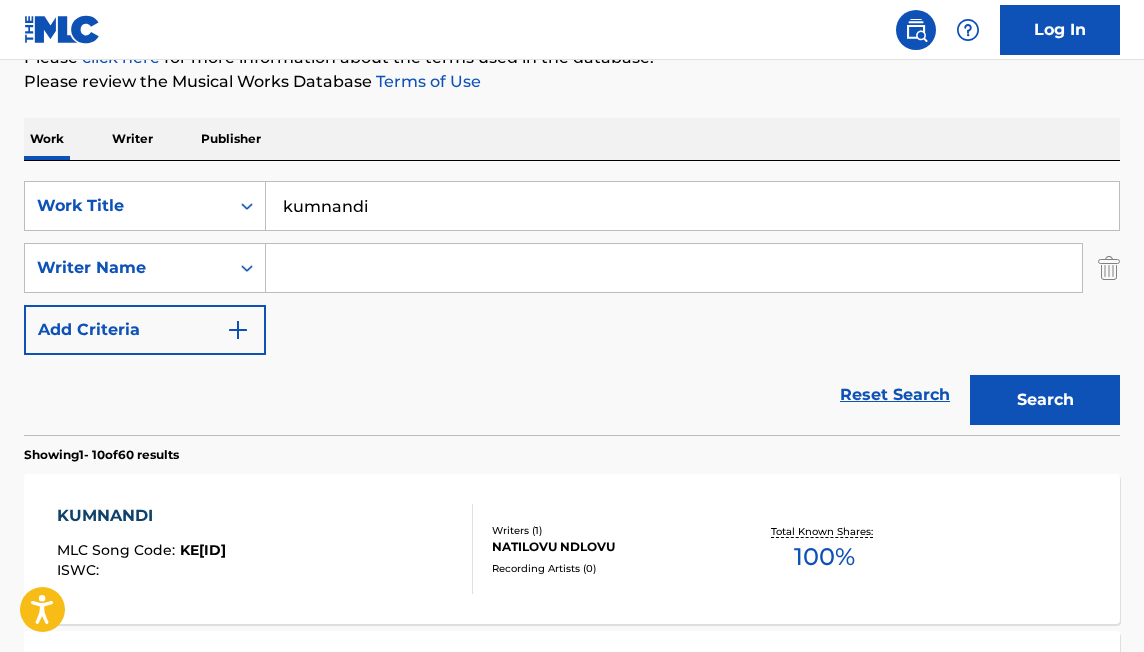 click at bounding box center (674, 268) 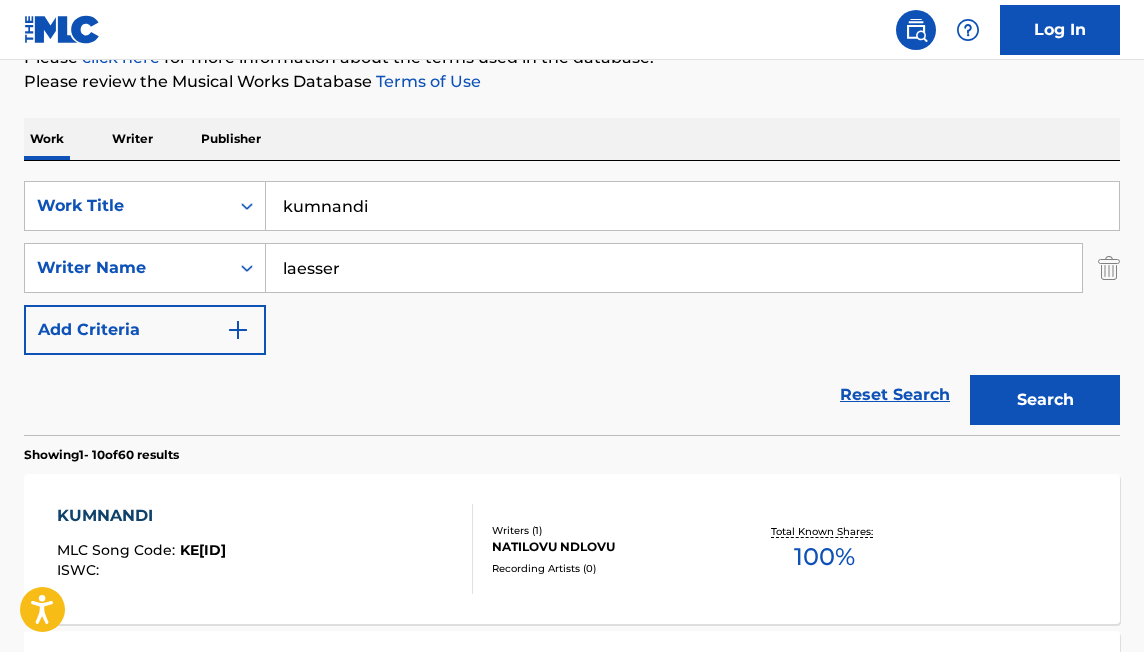 type on "laesser" 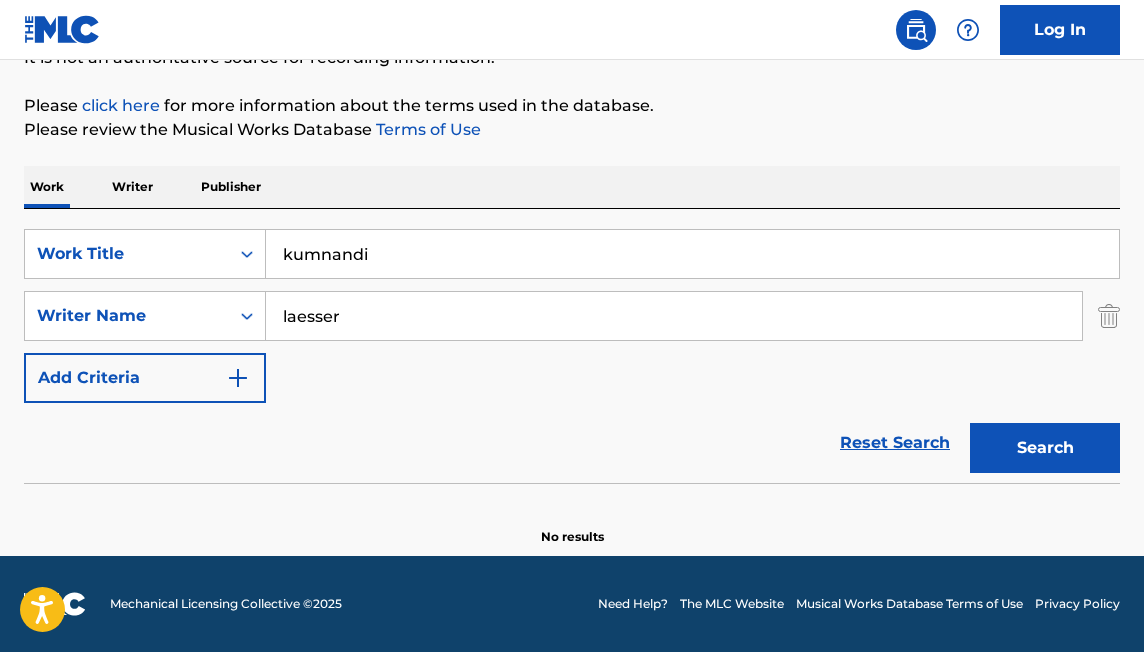 scroll, scrollTop: 216, scrollLeft: 0, axis: vertical 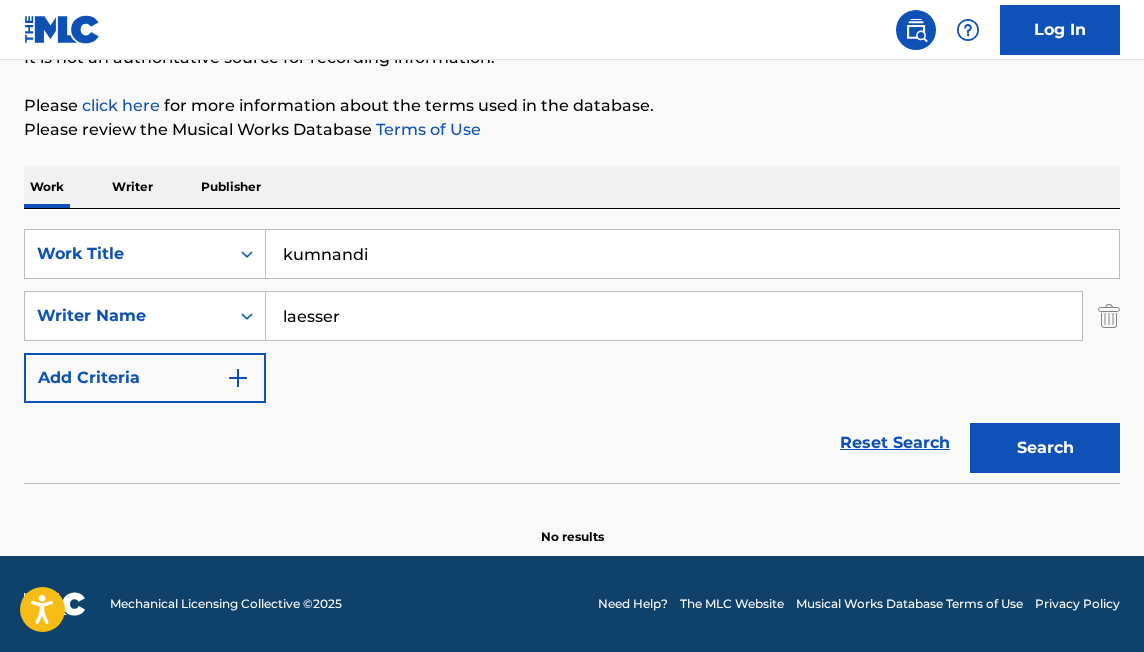 drag, startPoint x: 369, startPoint y: 307, endPoint x: 265, endPoint y: 314, distance: 104.23531 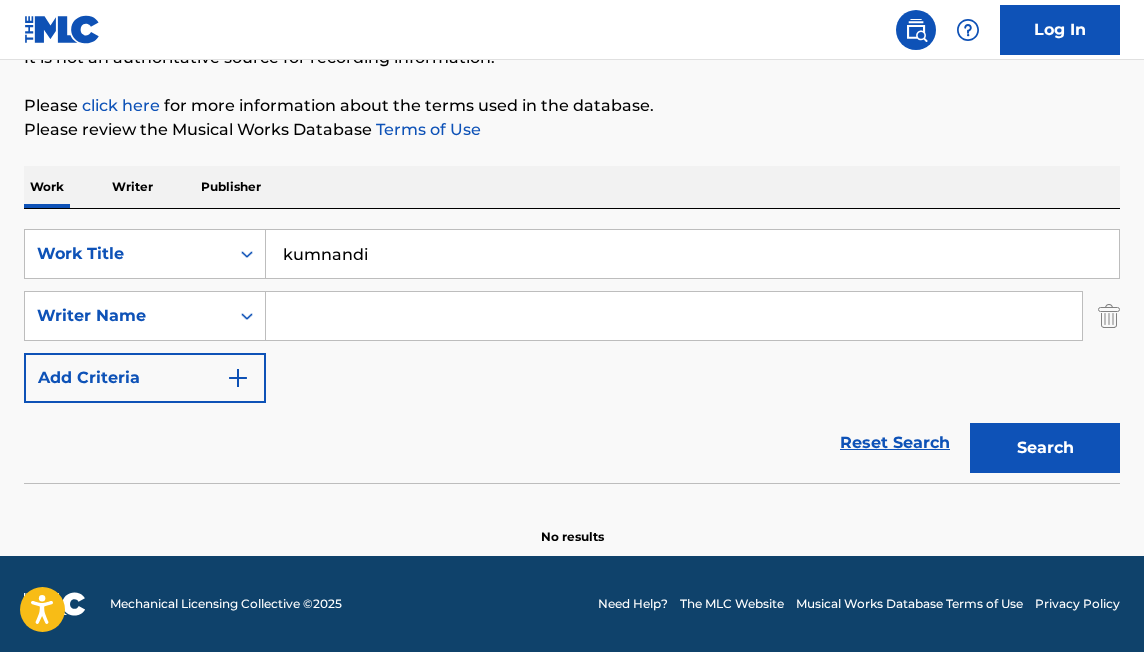 type 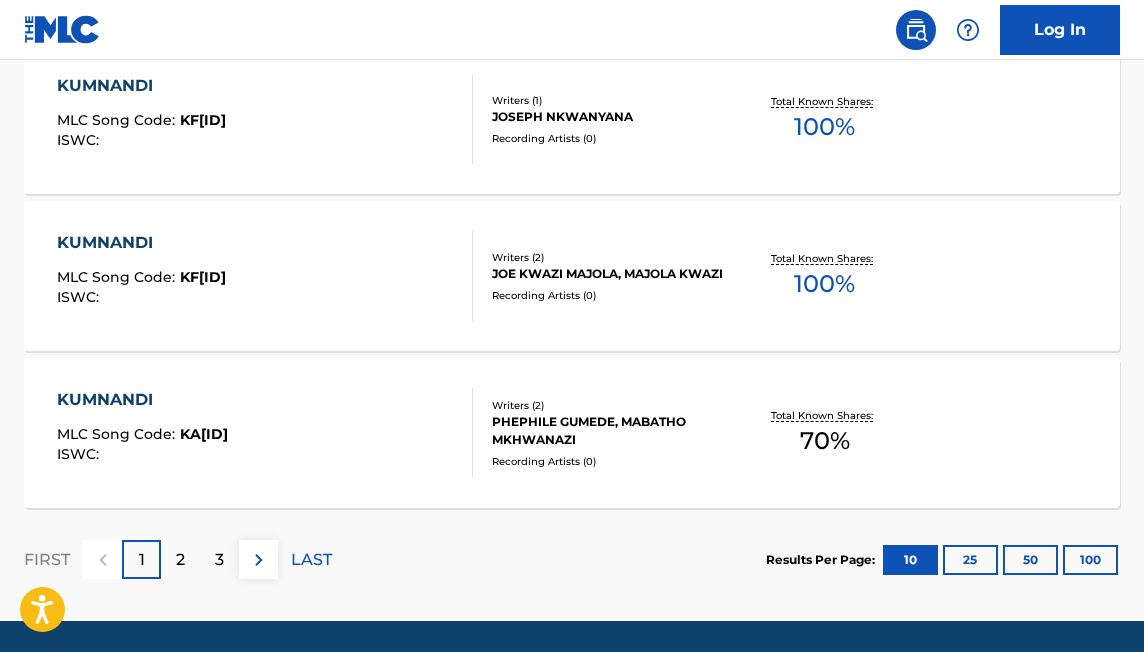 scroll, scrollTop: 1858, scrollLeft: 0, axis: vertical 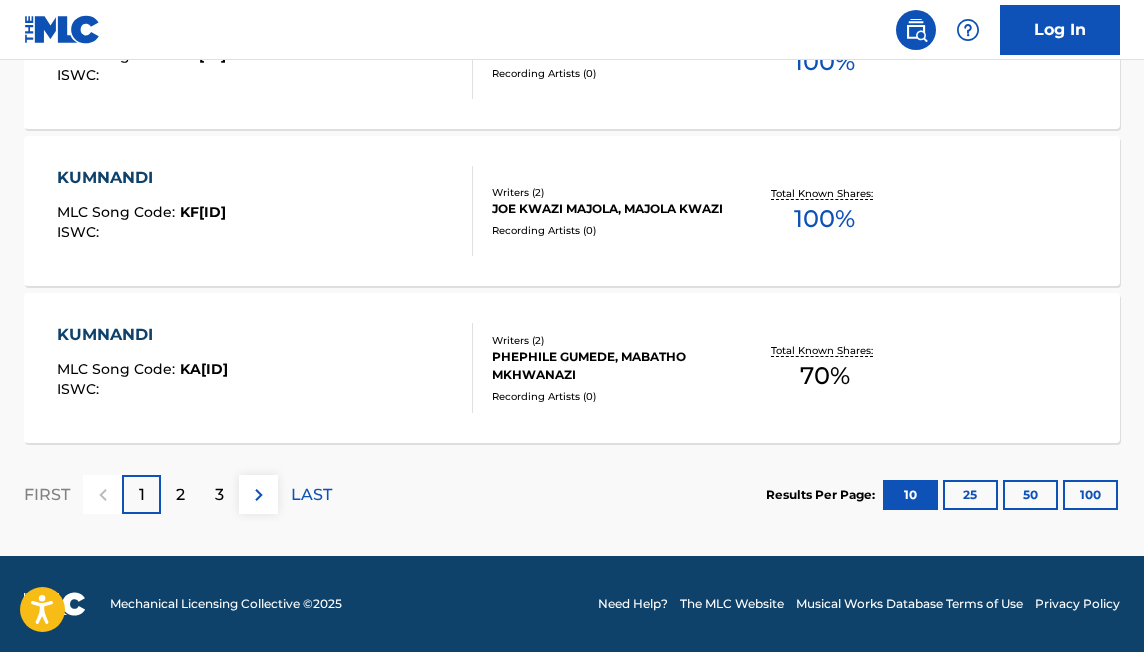click on "2" at bounding box center [180, 494] 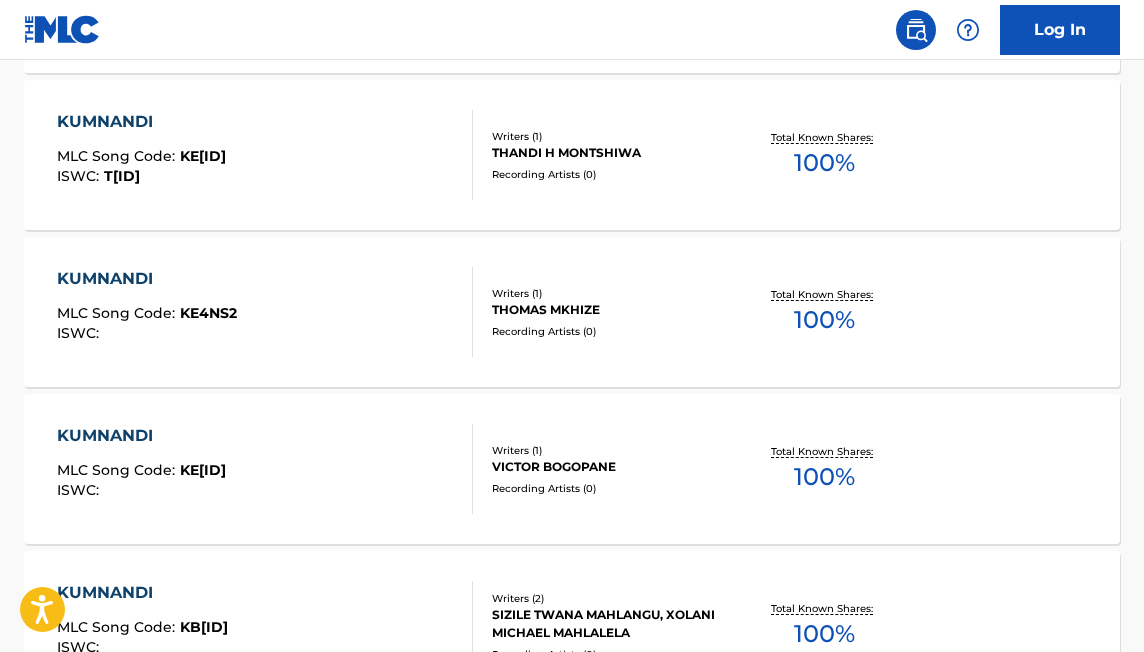 scroll, scrollTop: 1858, scrollLeft: 0, axis: vertical 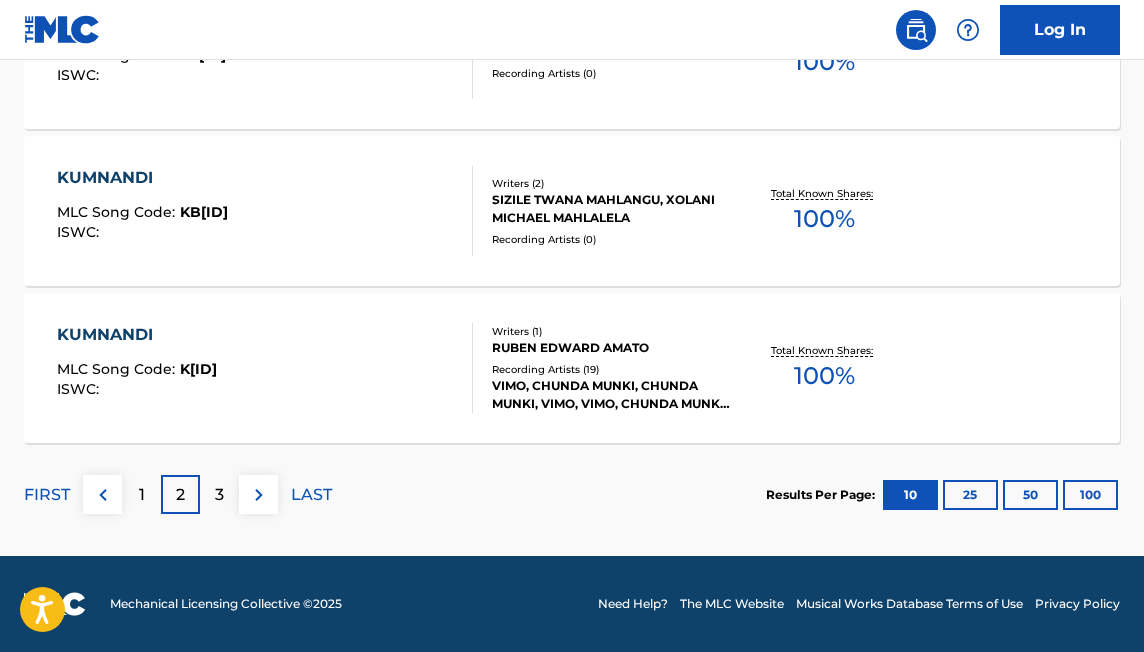 click on "3" at bounding box center [219, 494] 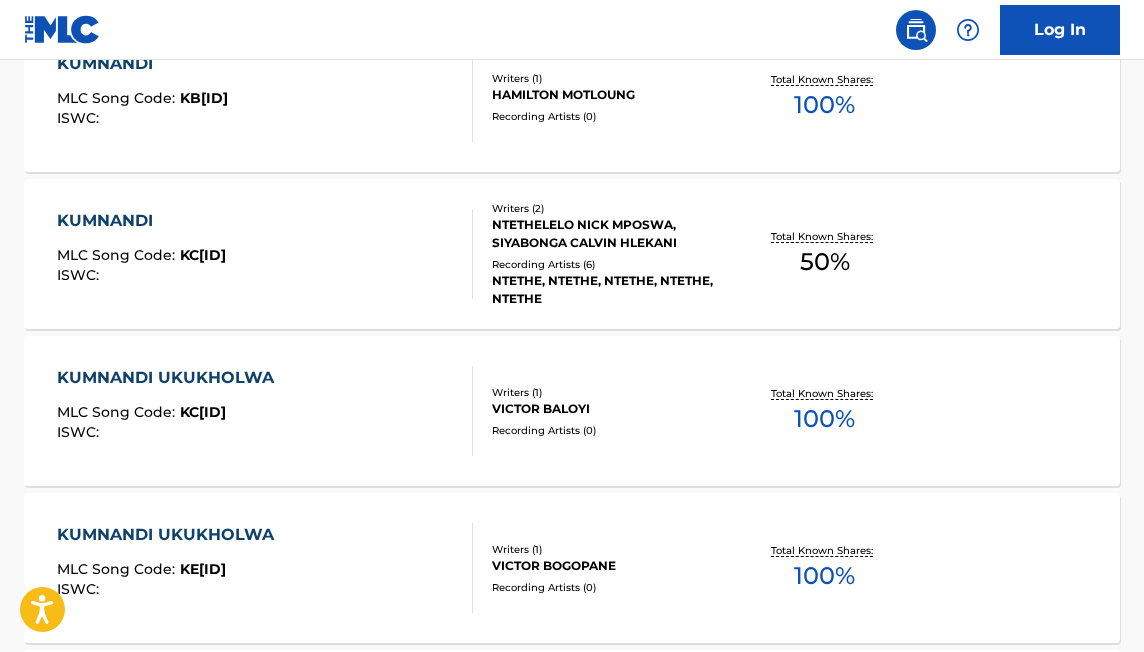 scroll, scrollTop: 1858, scrollLeft: 0, axis: vertical 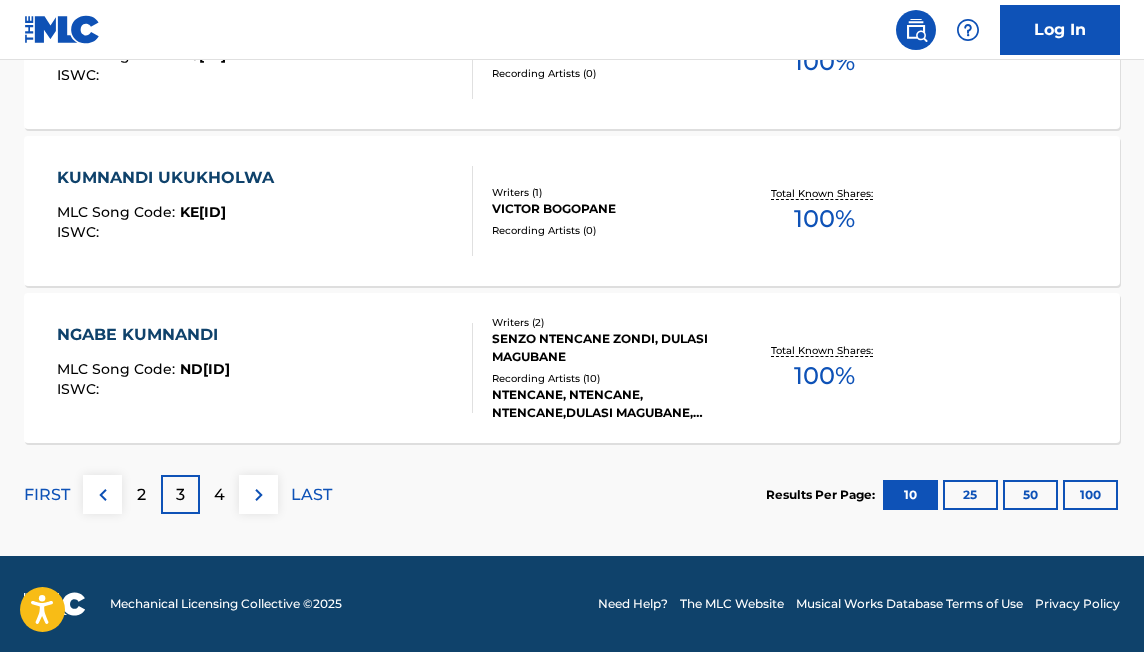 click on "2" at bounding box center [141, 495] 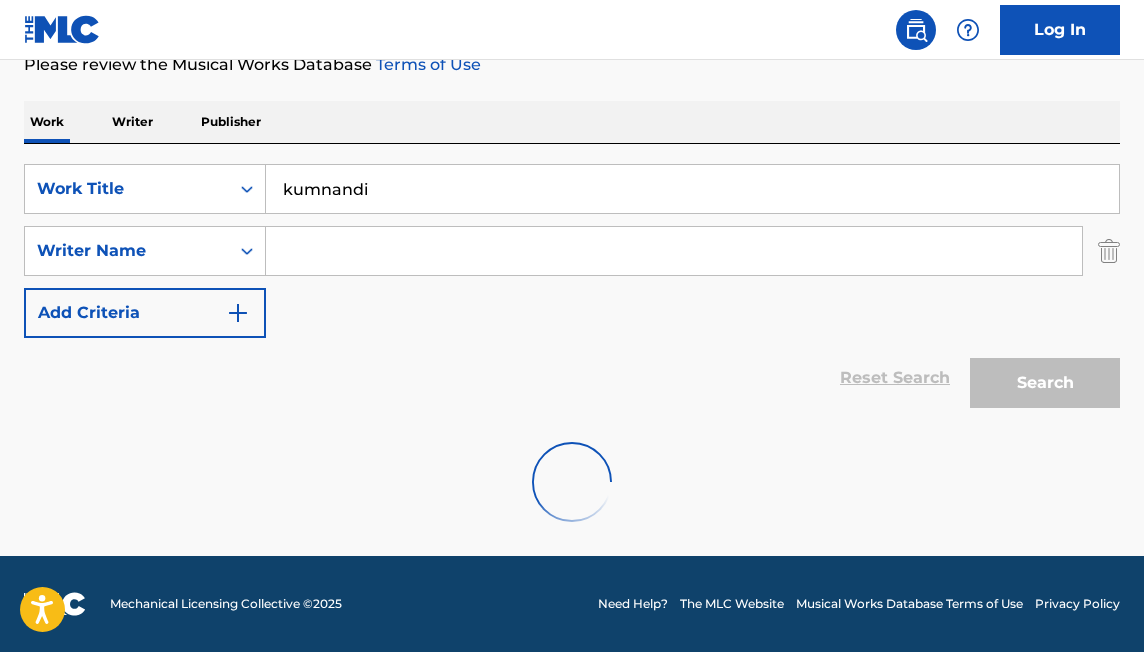 scroll, scrollTop: 1858, scrollLeft: 0, axis: vertical 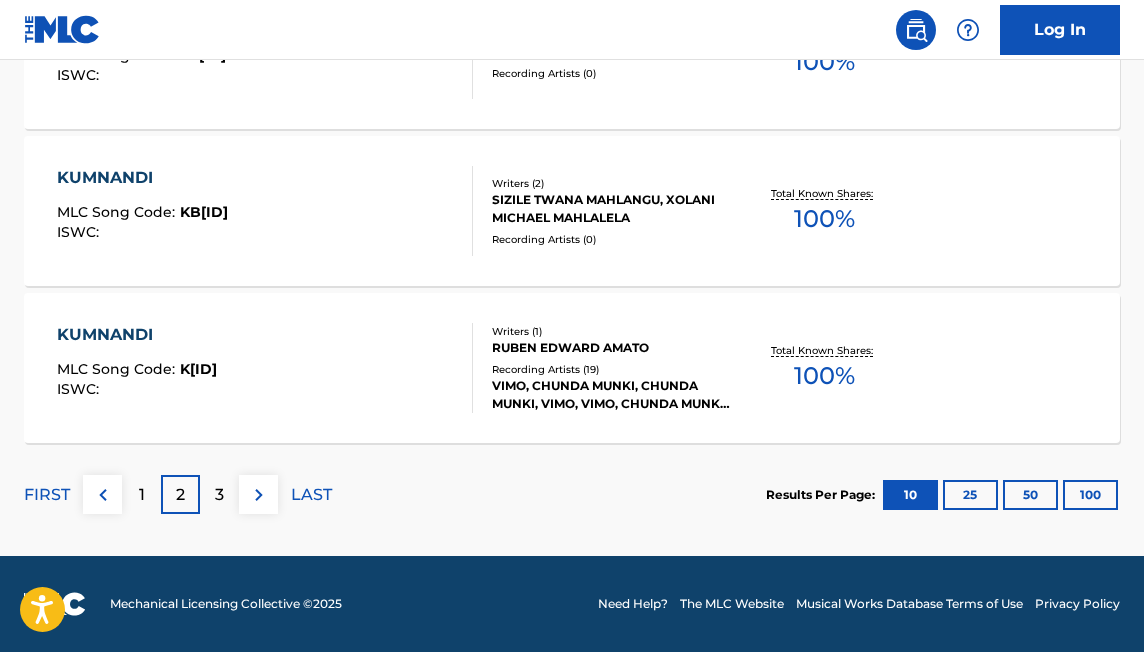 click on "1" at bounding box center [142, 495] 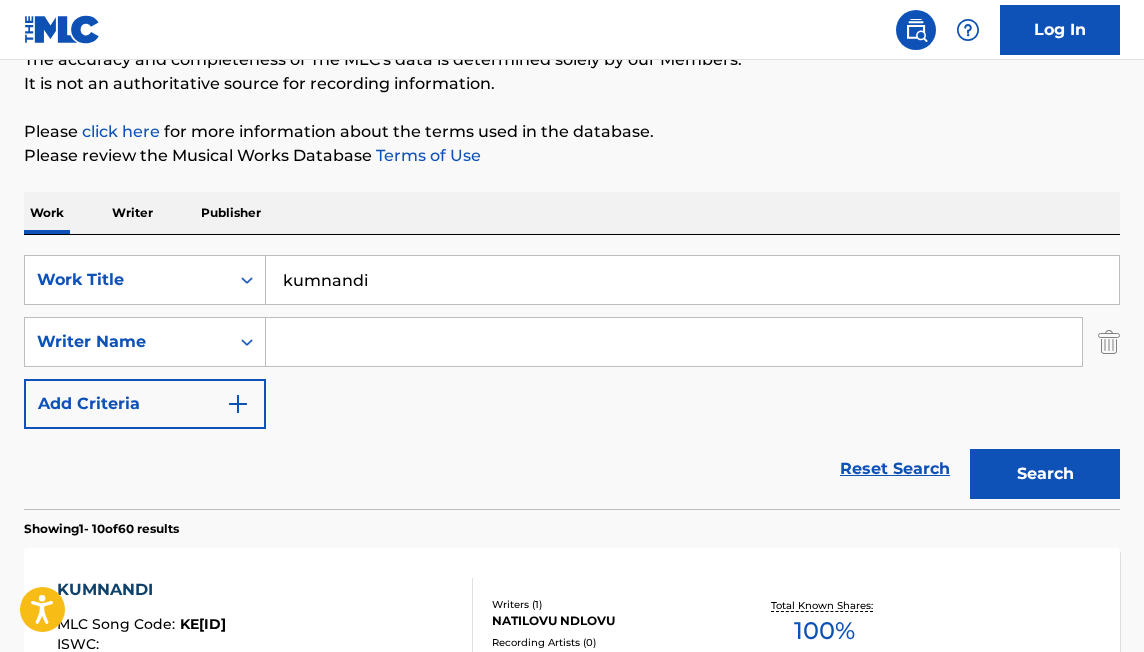 scroll, scrollTop: 231, scrollLeft: 0, axis: vertical 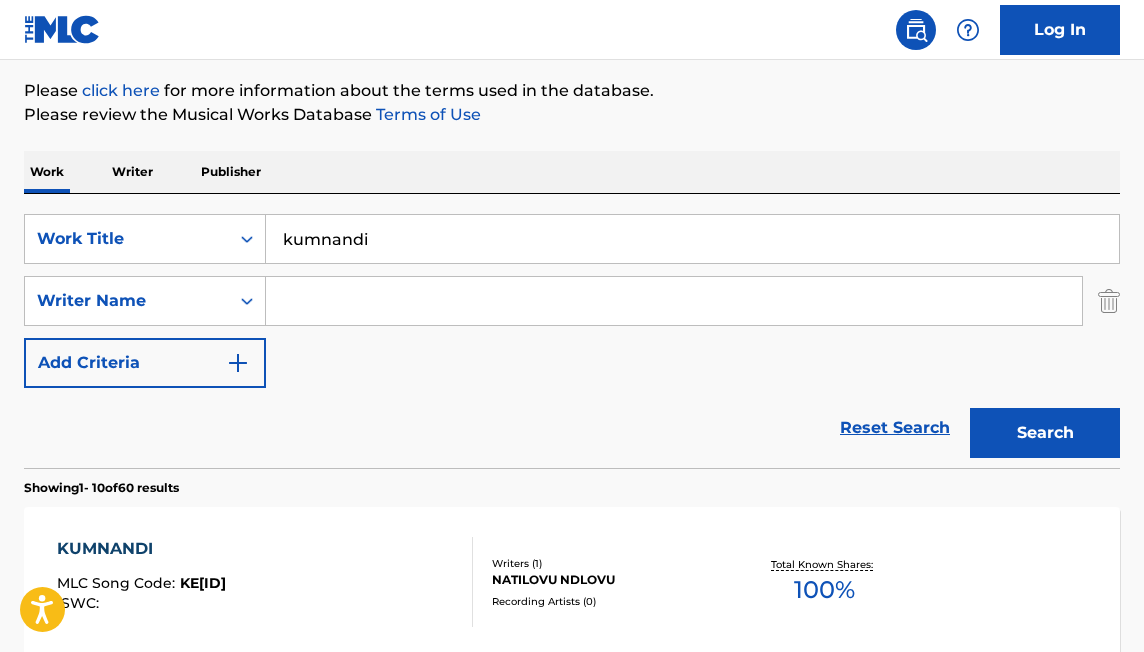 click on "Writer" at bounding box center [132, 172] 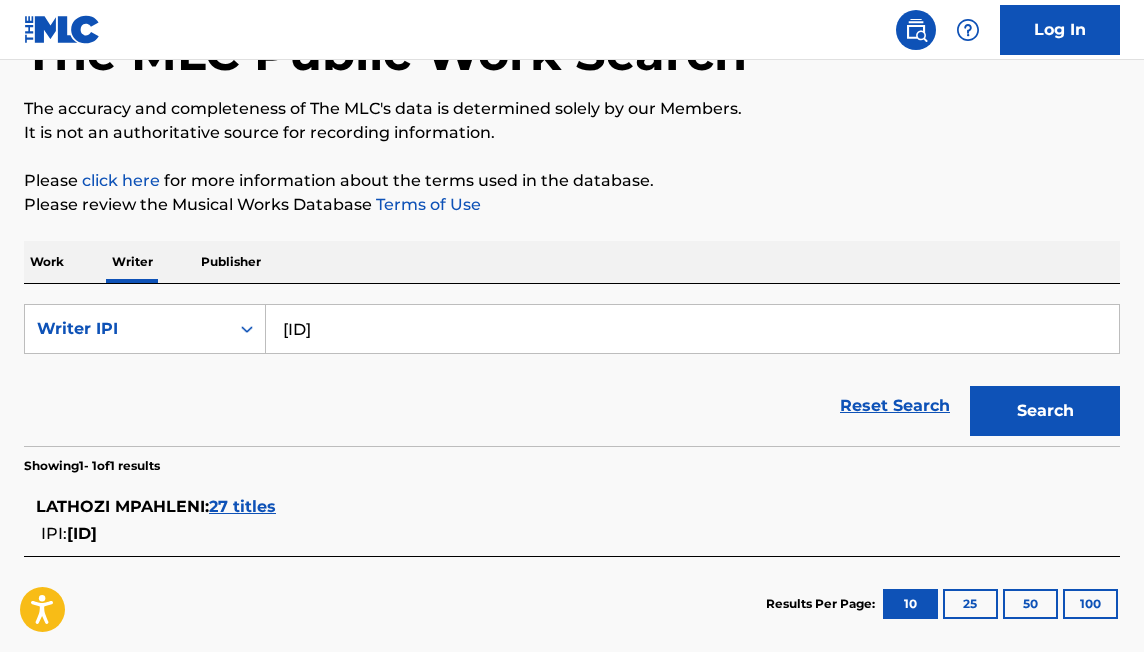 scroll, scrollTop: 144, scrollLeft: 0, axis: vertical 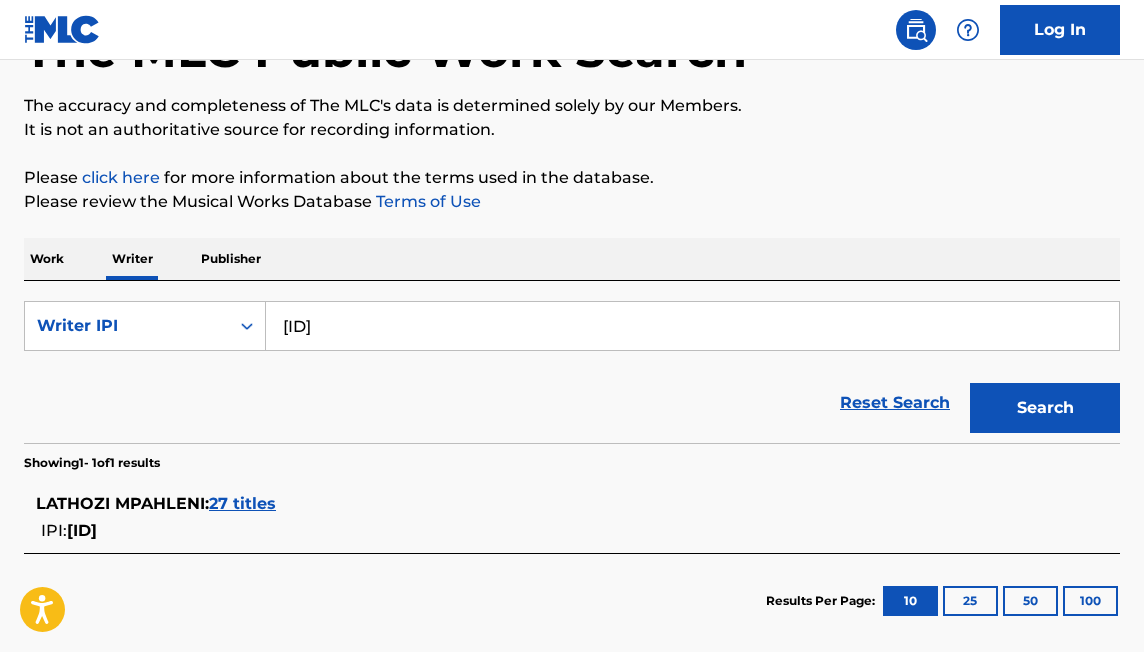 click on "Work" at bounding box center [47, 259] 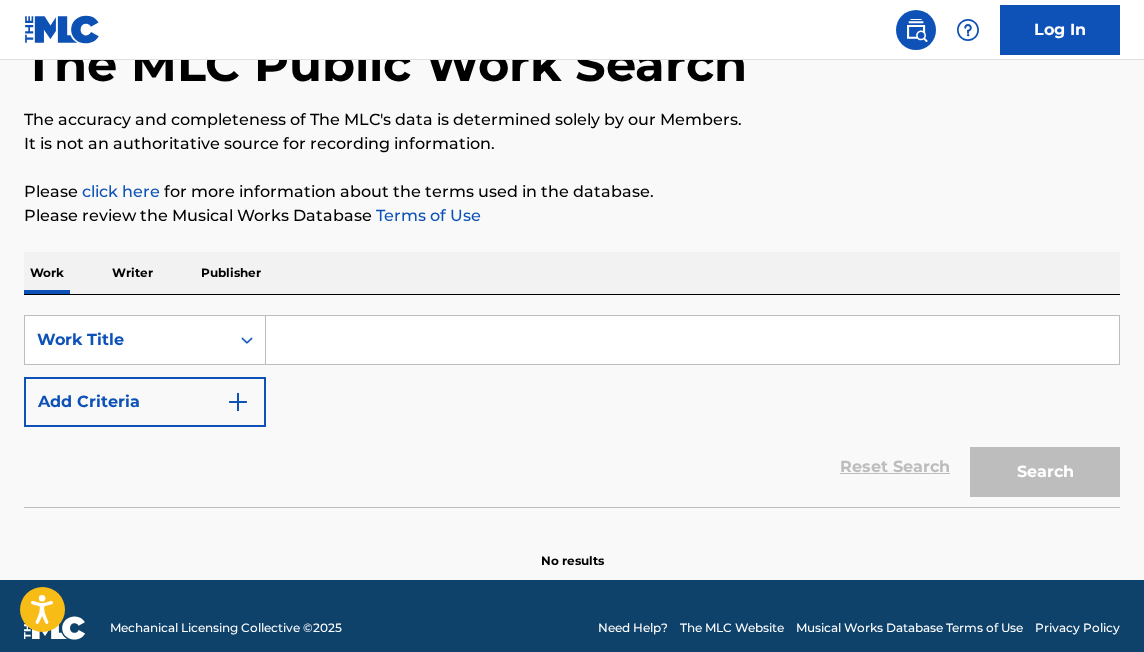 scroll, scrollTop: 154, scrollLeft: 0, axis: vertical 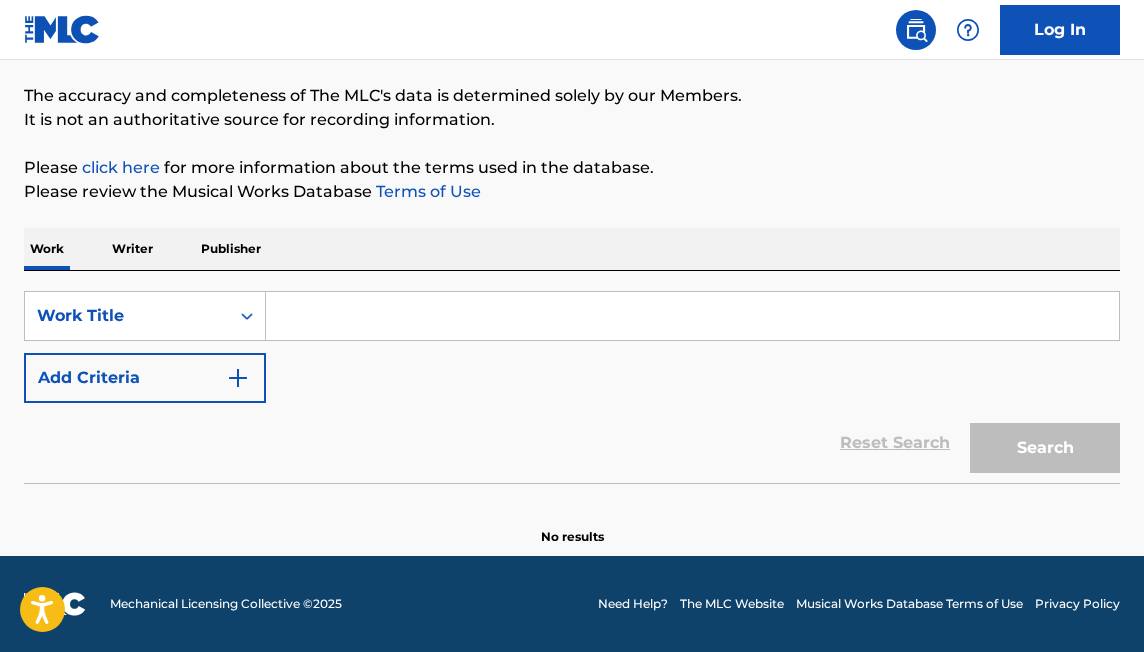 click at bounding box center (692, 316) 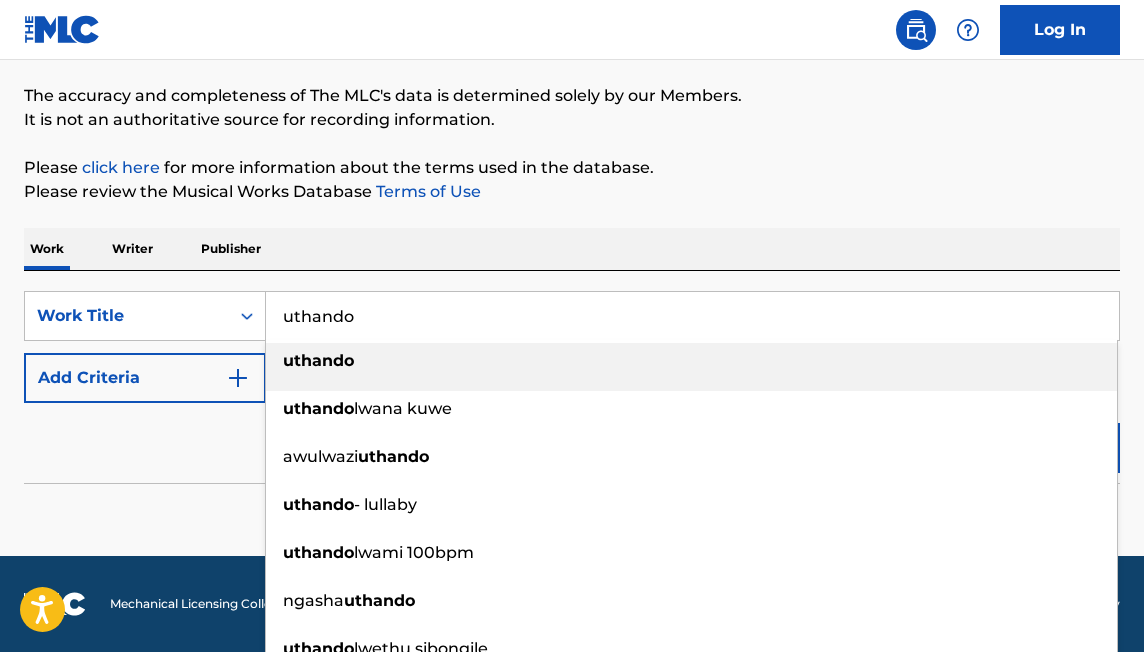 type on "uthando" 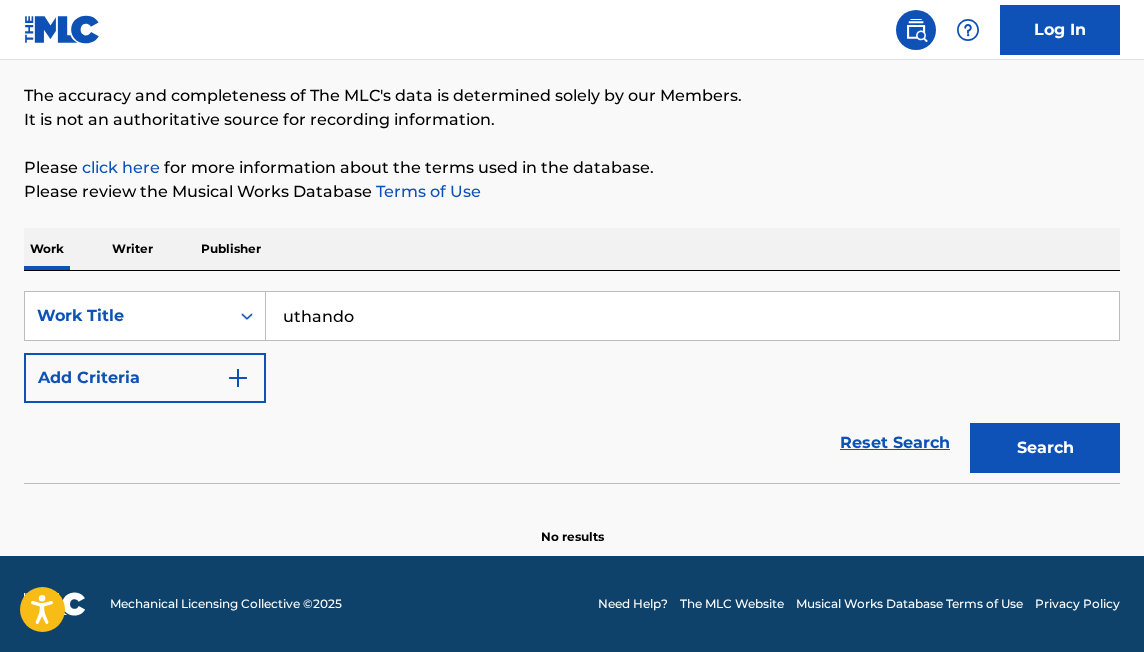click on "Add Criteria" at bounding box center (145, 378) 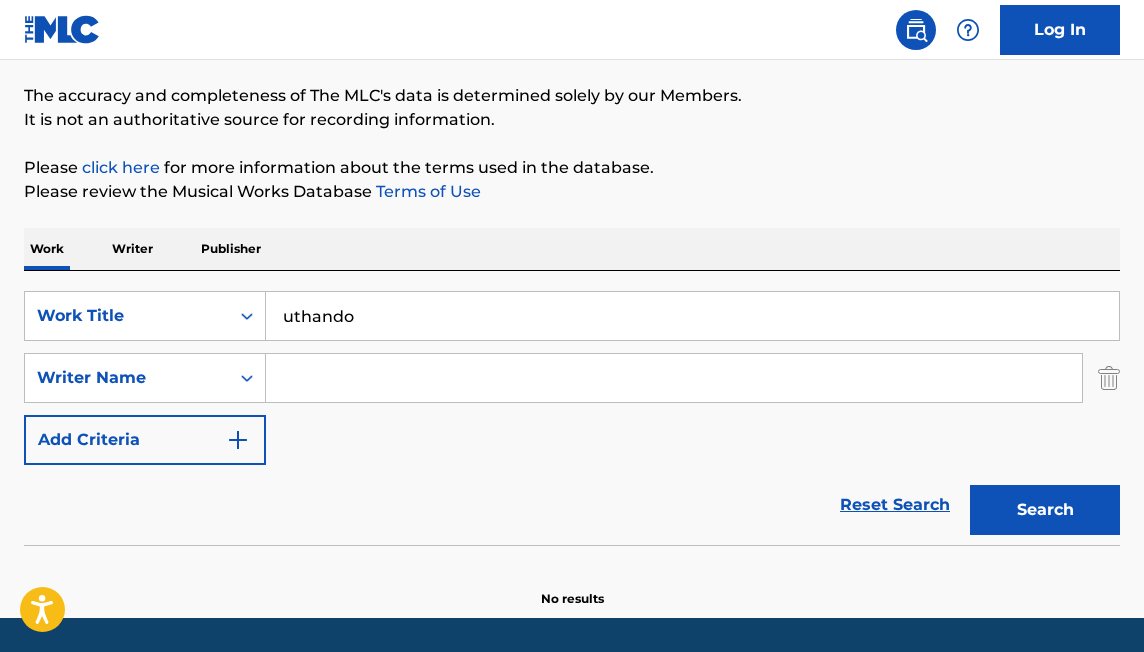 click at bounding box center (674, 378) 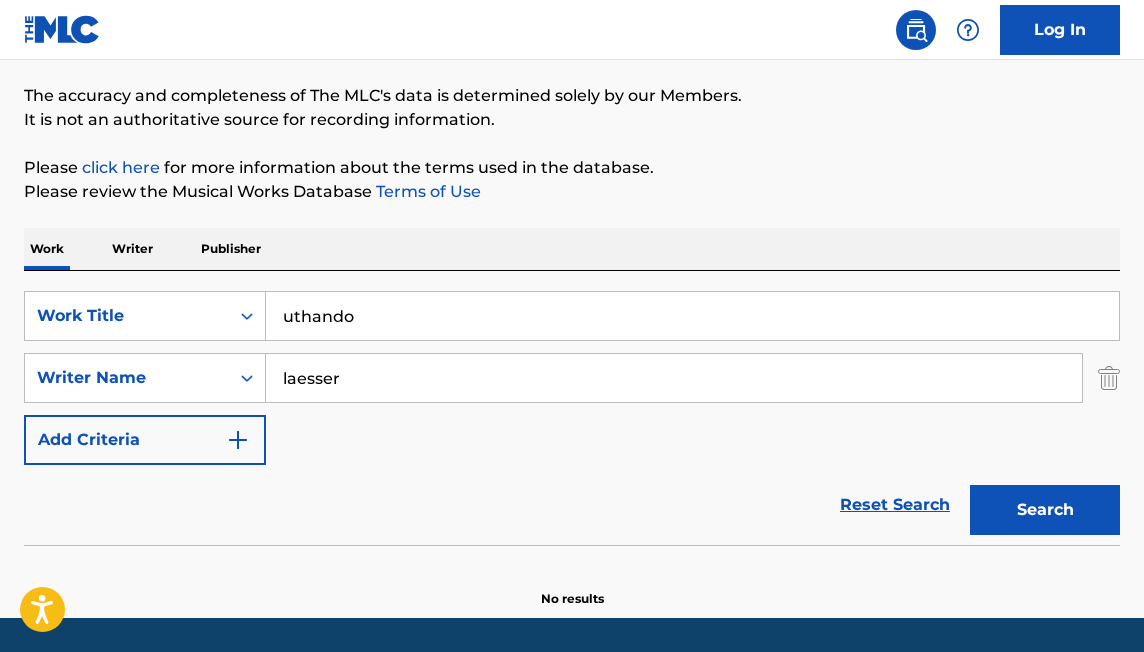 type on "laesser" 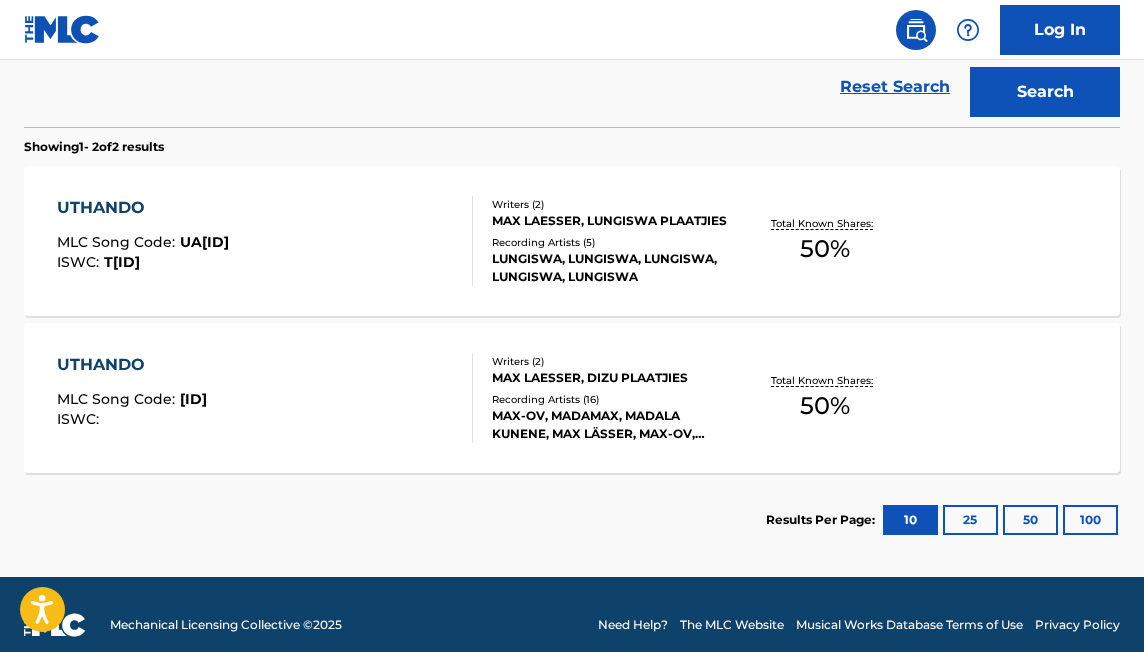 scroll, scrollTop: 587, scrollLeft: 0, axis: vertical 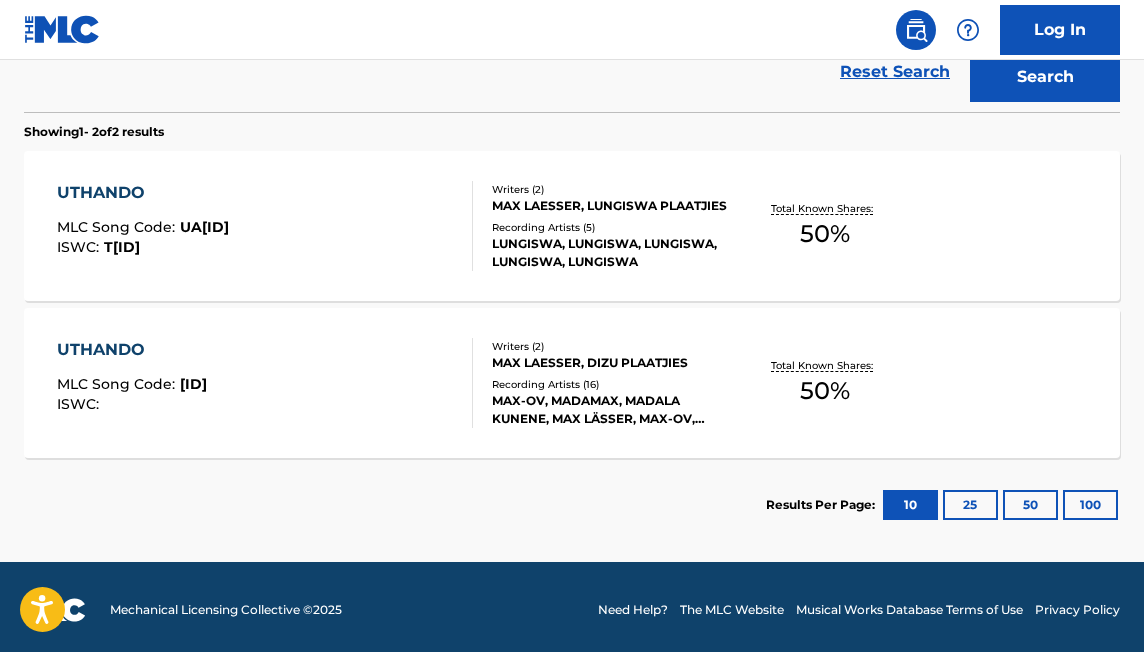 click on "MAX LAESSER, LUNGISWA PLAATJIES" at bounding box center [612, 206] 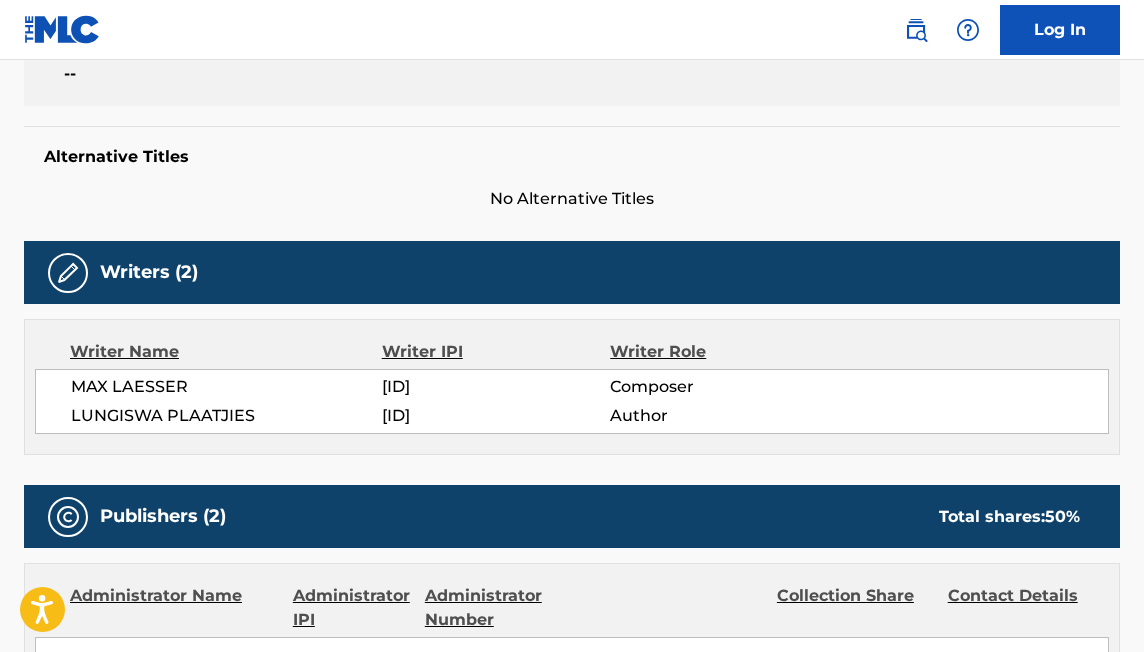 scroll, scrollTop: 0, scrollLeft: 0, axis: both 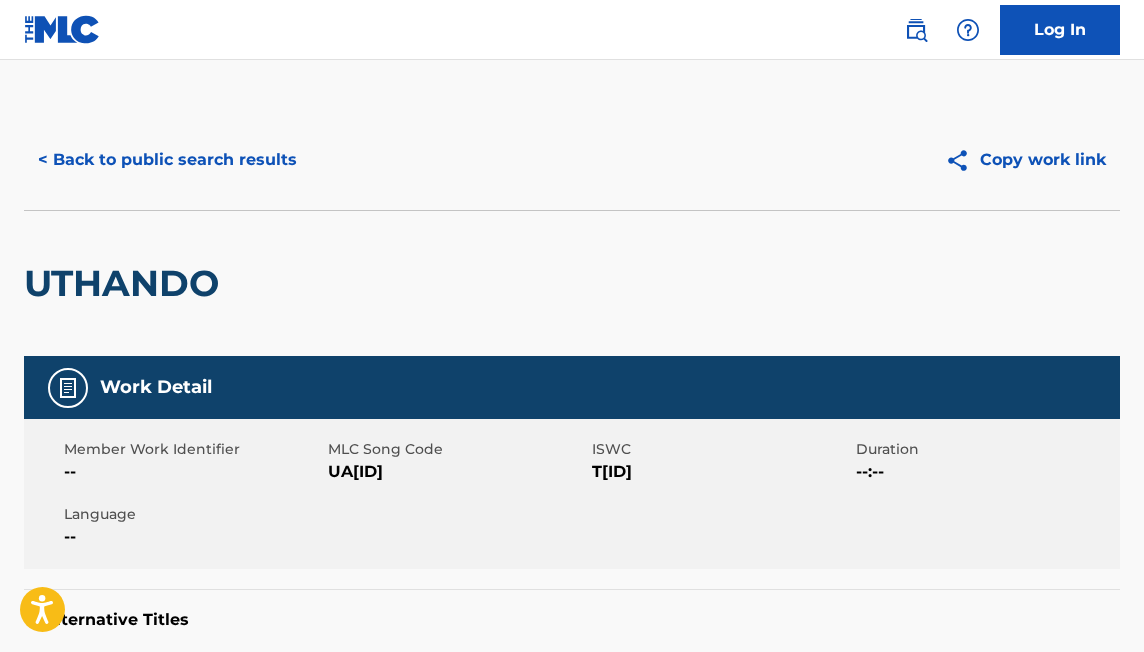 click on "Copy work link" at bounding box center (1025, 160) 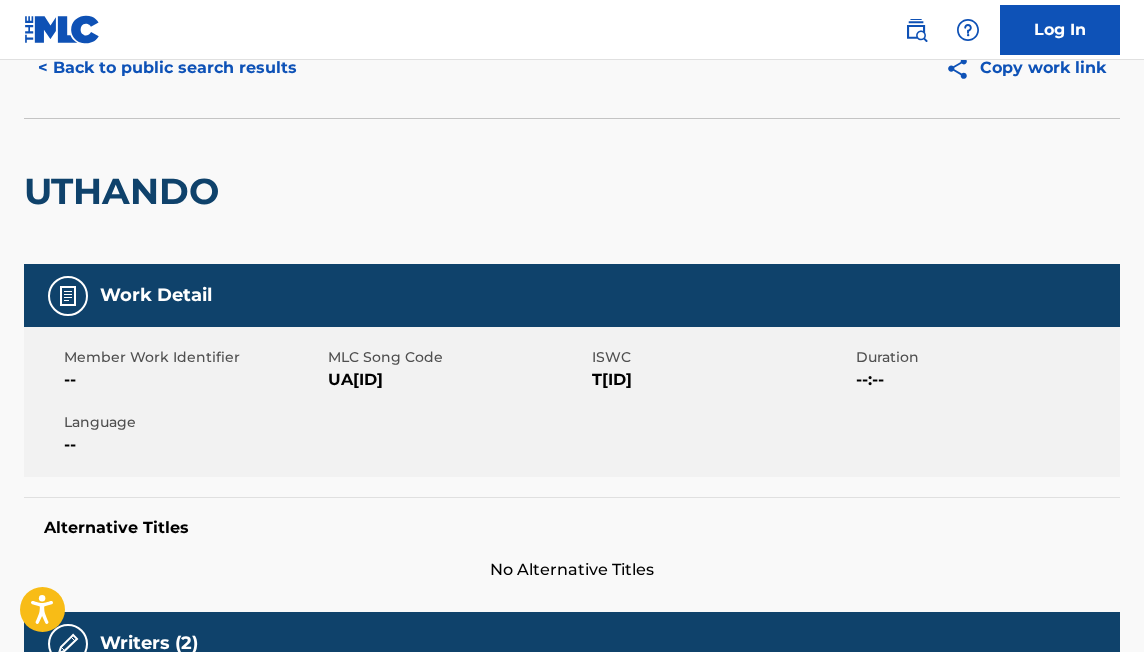 scroll, scrollTop: 0, scrollLeft: 0, axis: both 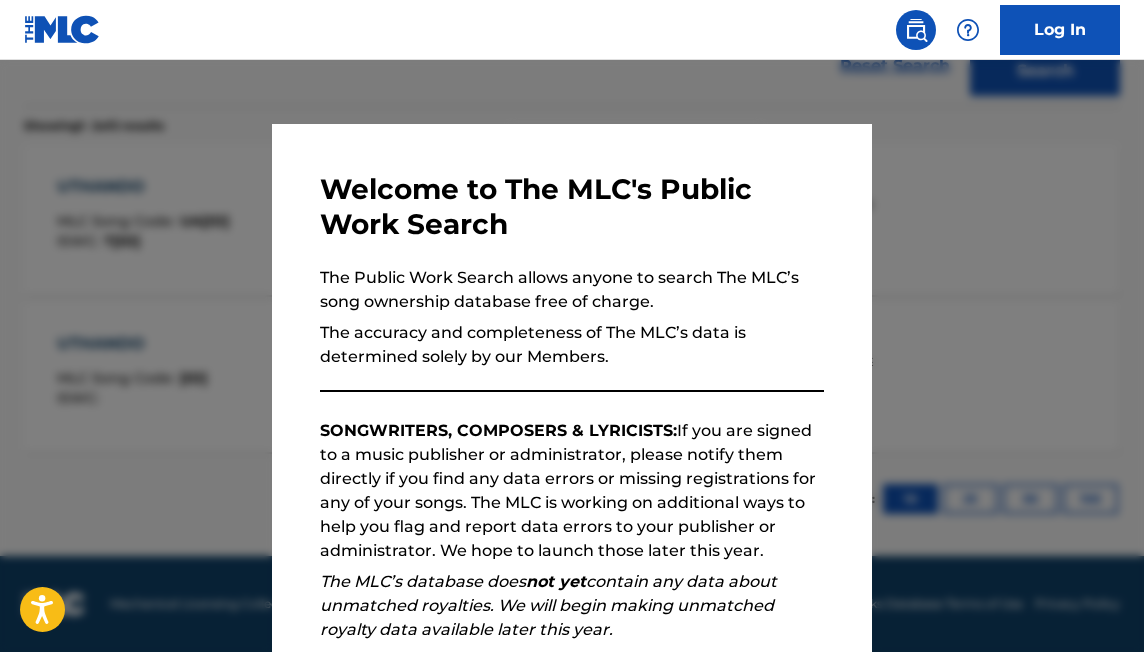 click at bounding box center [572, 386] 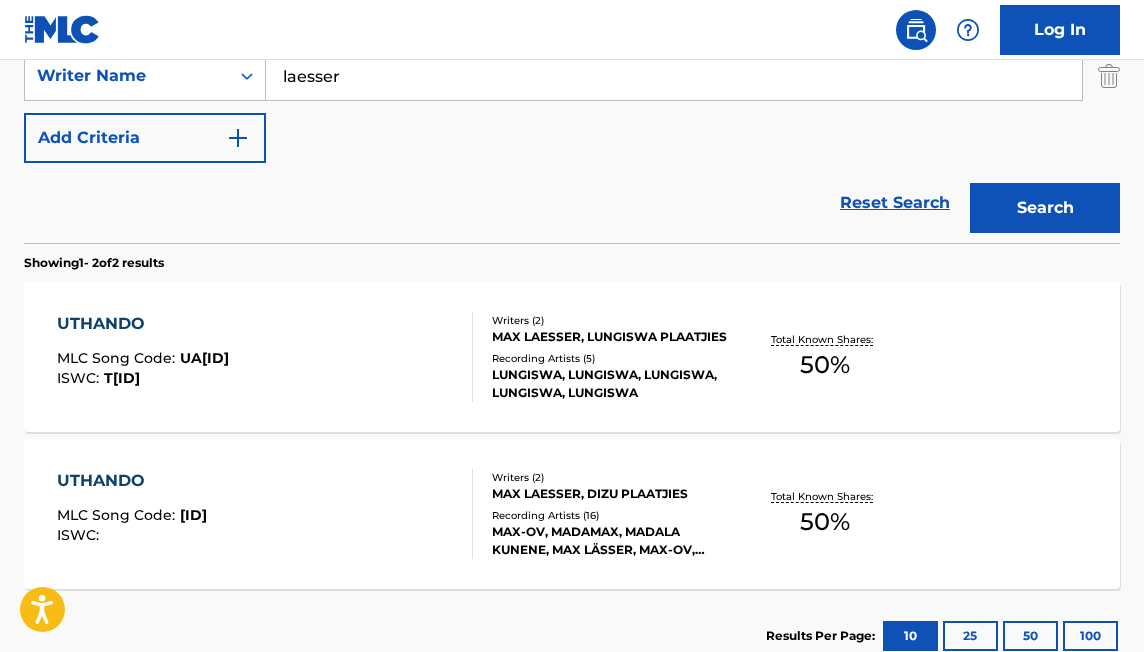 scroll, scrollTop: 593, scrollLeft: 0, axis: vertical 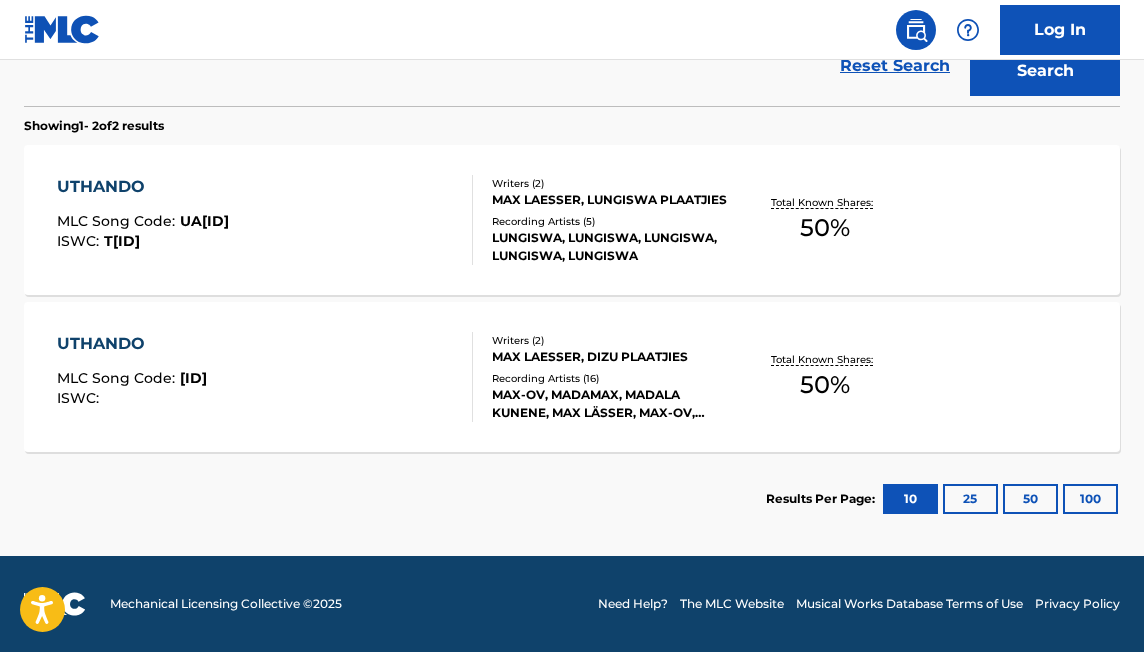 click on "MAX LAESSER, DIZU PLAATJIES" at bounding box center (612, 357) 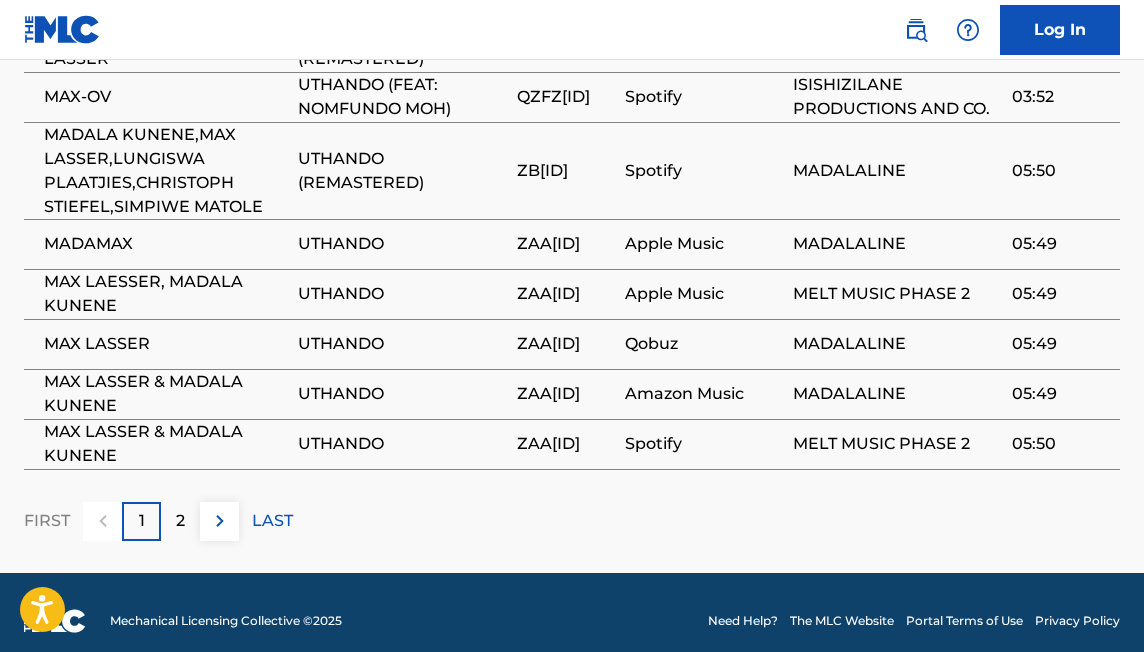 scroll, scrollTop: 1676, scrollLeft: 0, axis: vertical 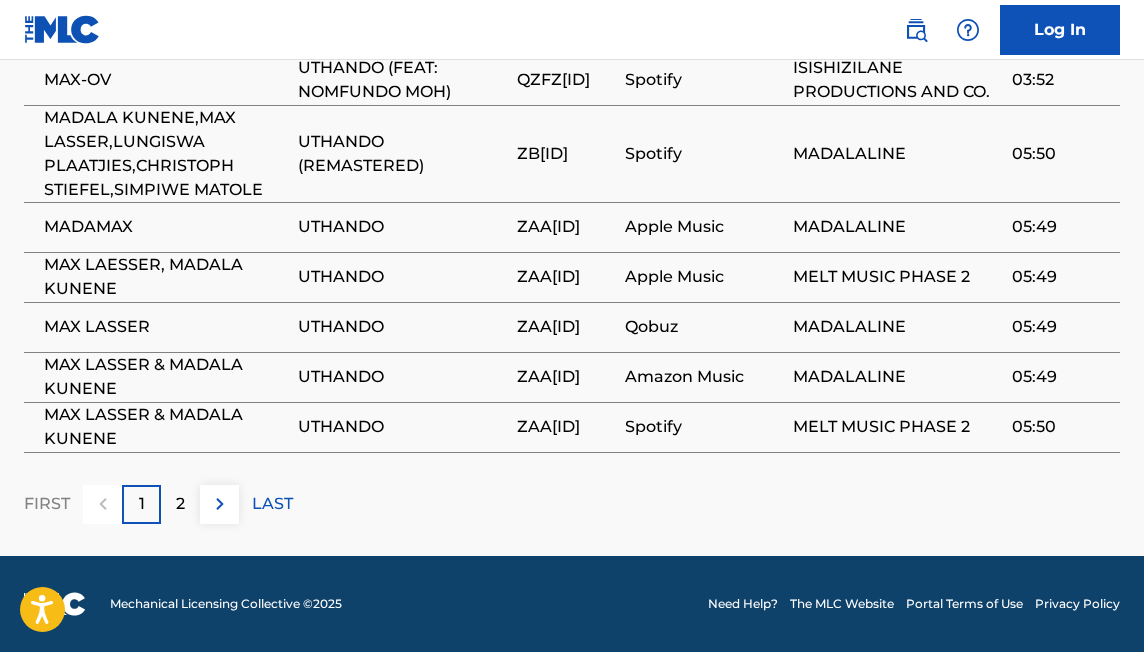 click on "2" at bounding box center (180, 504) 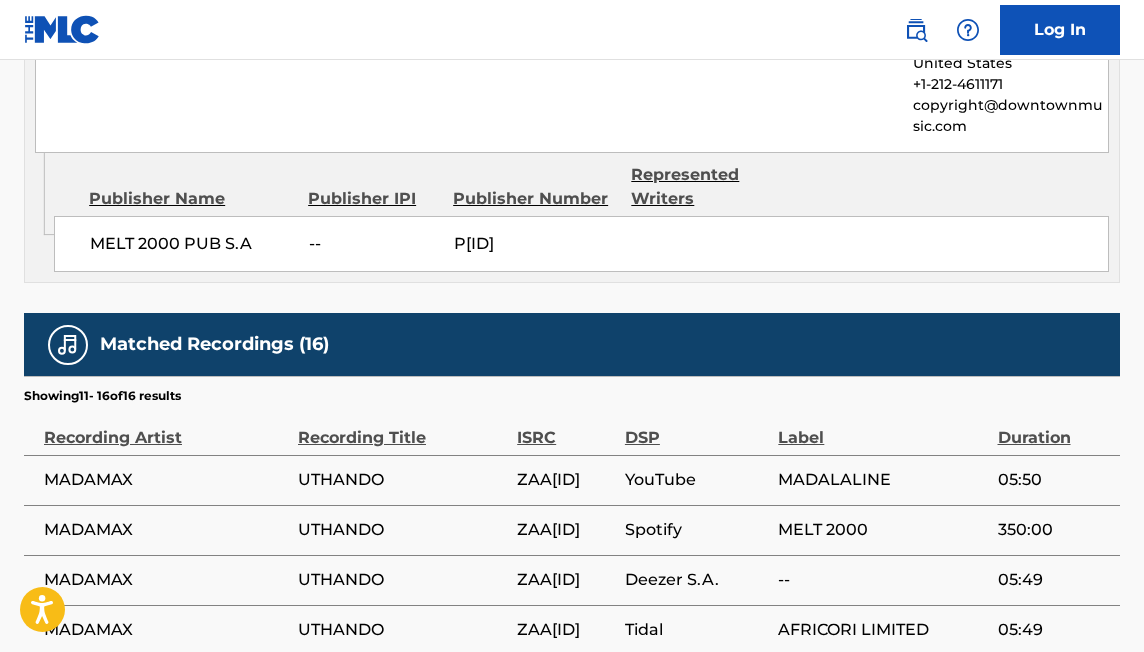 scroll, scrollTop: 1429, scrollLeft: 0, axis: vertical 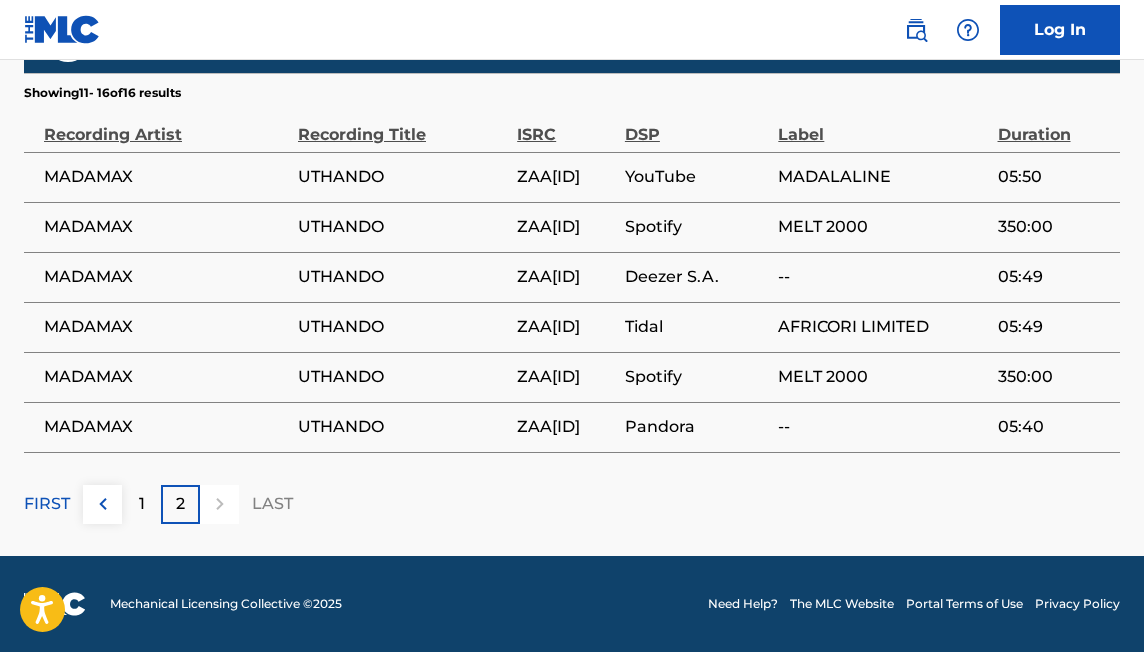 click on "1" at bounding box center [142, 504] 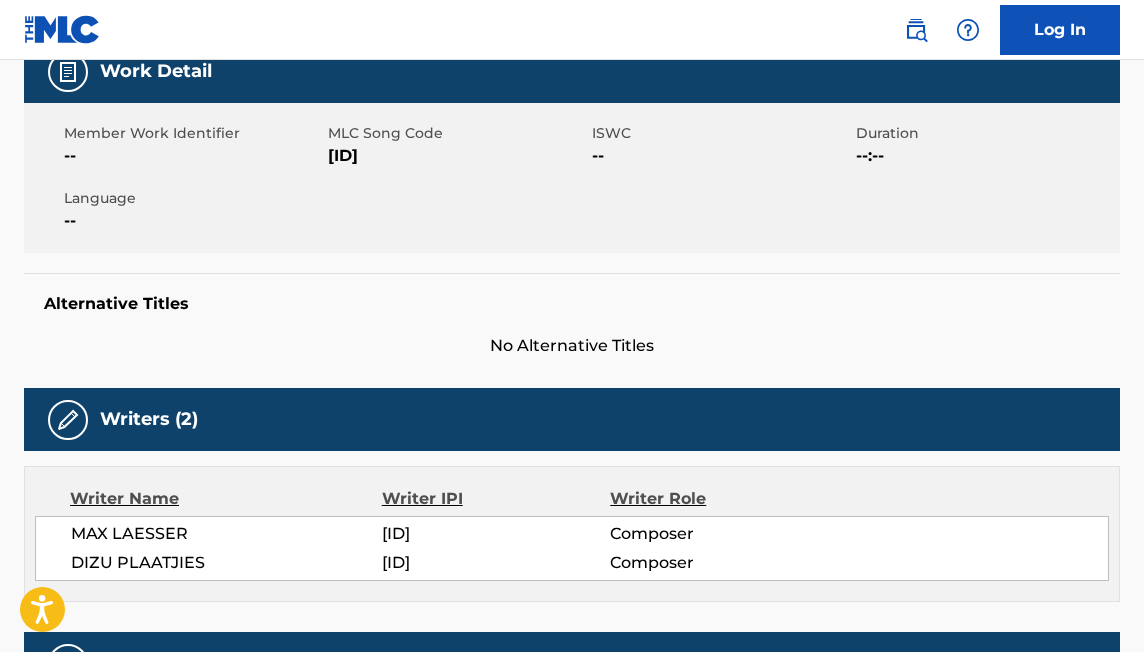 scroll, scrollTop: 320, scrollLeft: 0, axis: vertical 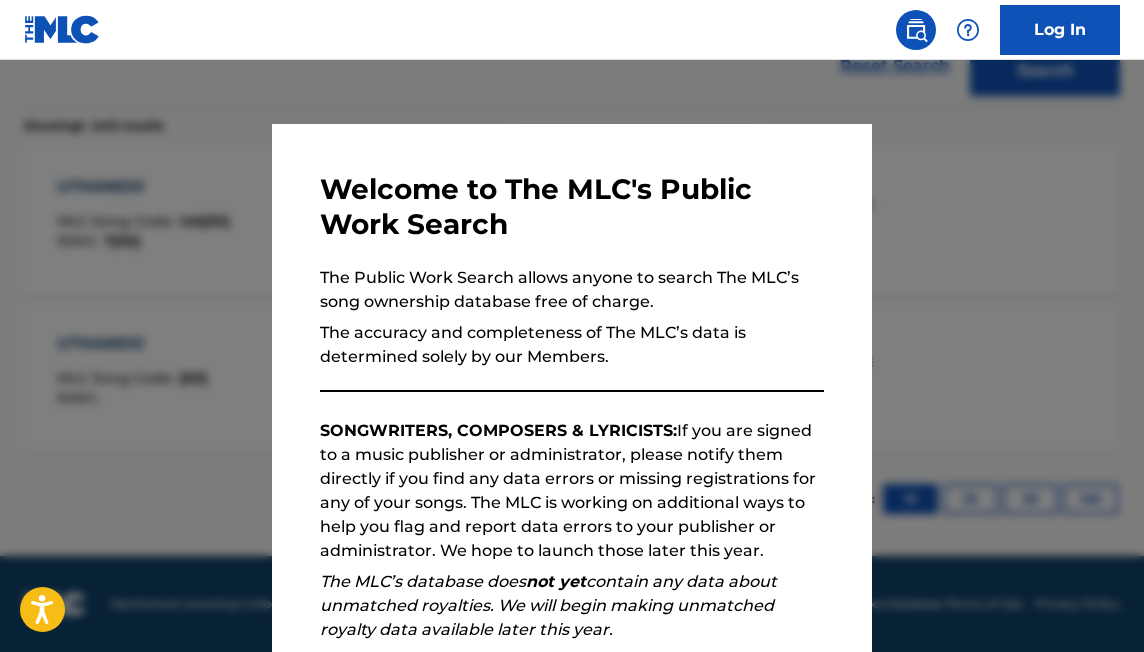 click at bounding box center (572, 386) 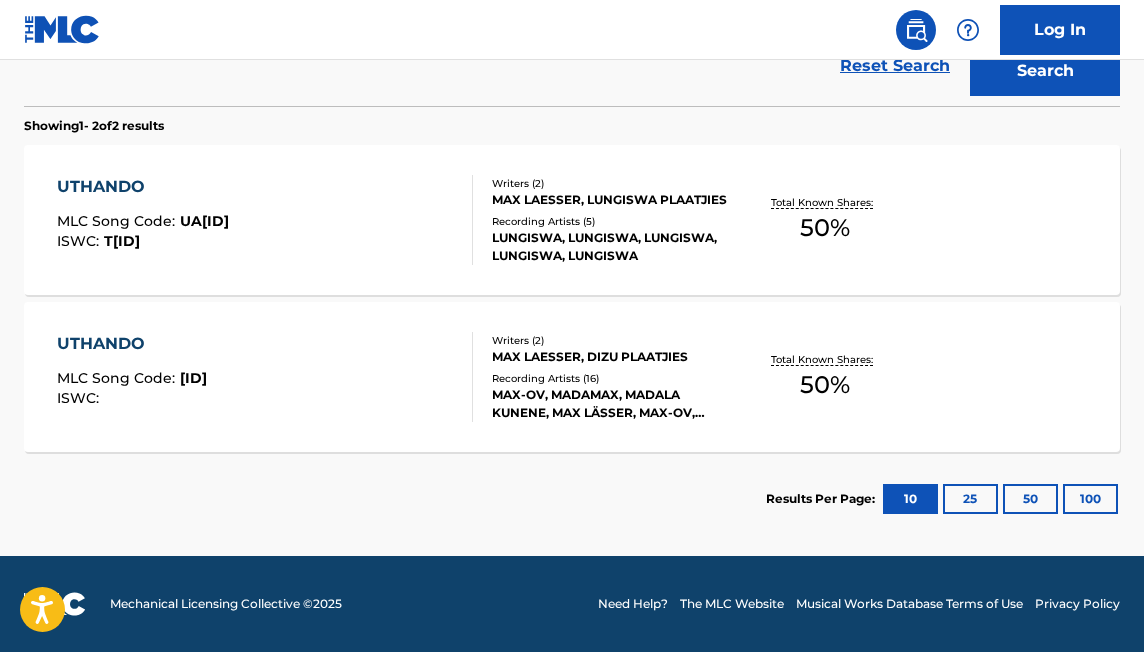 click on "UTHANDO" at bounding box center [143, 187] 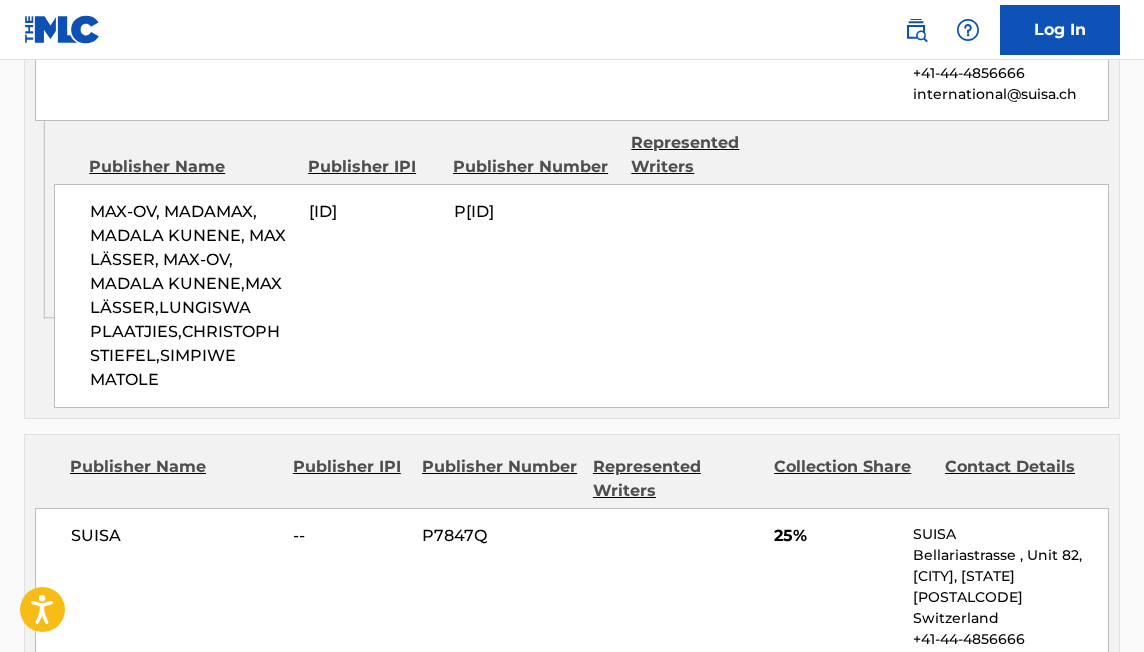 scroll, scrollTop: 0, scrollLeft: 0, axis: both 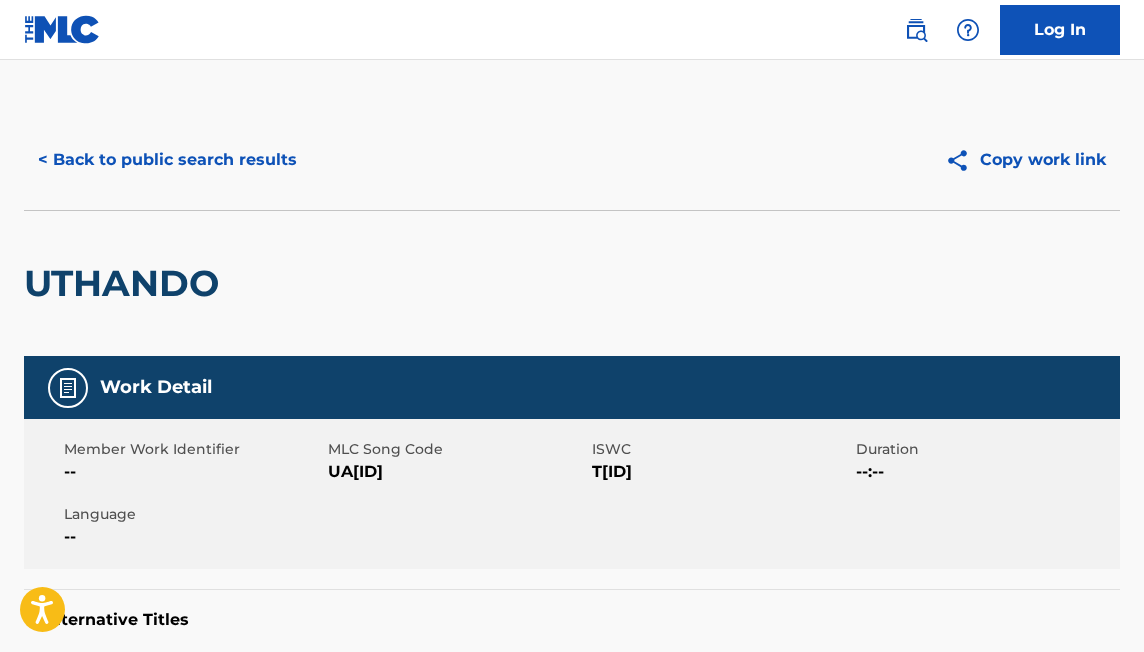 click on "< Back to public search results" at bounding box center [167, 160] 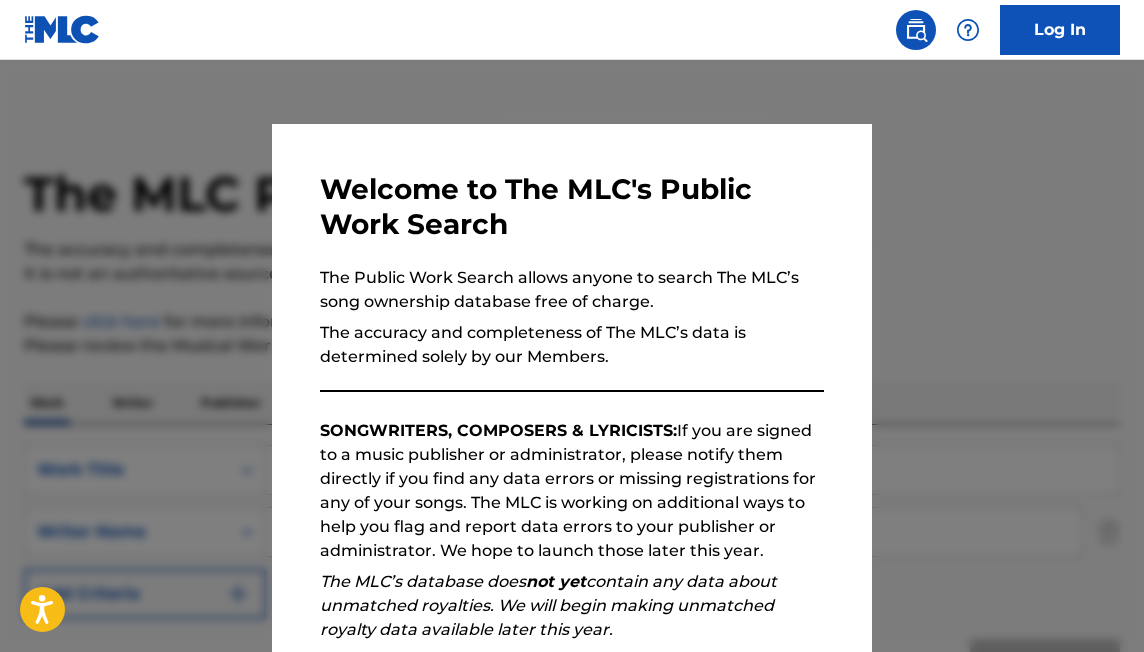scroll, scrollTop: 593, scrollLeft: 0, axis: vertical 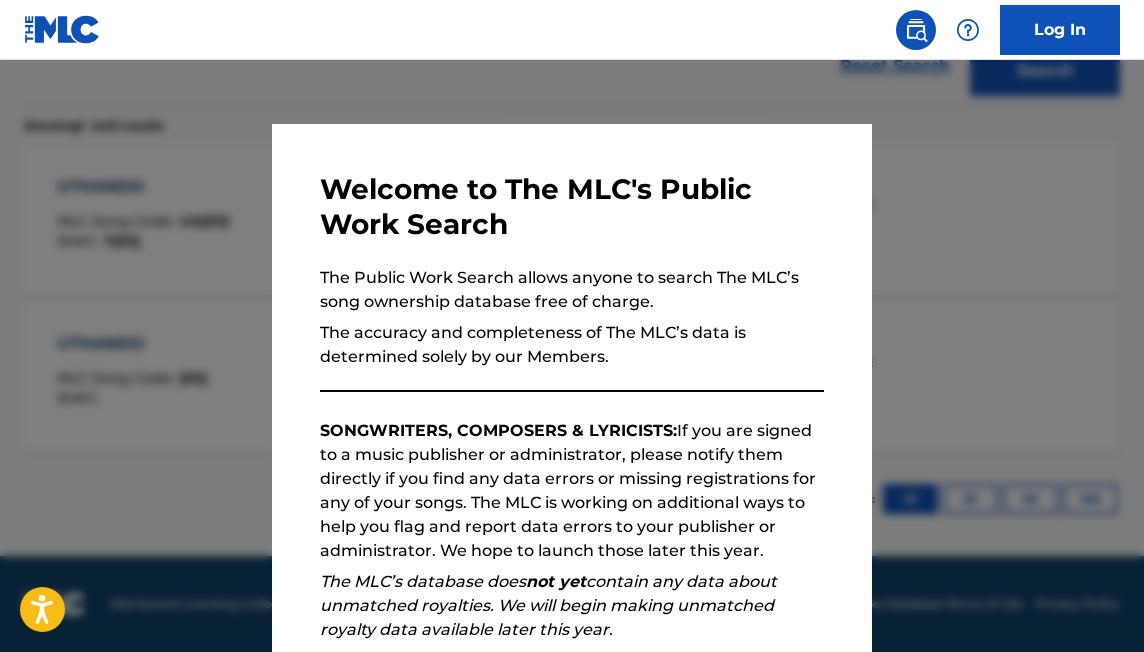 click at bounding box center [572, 386] 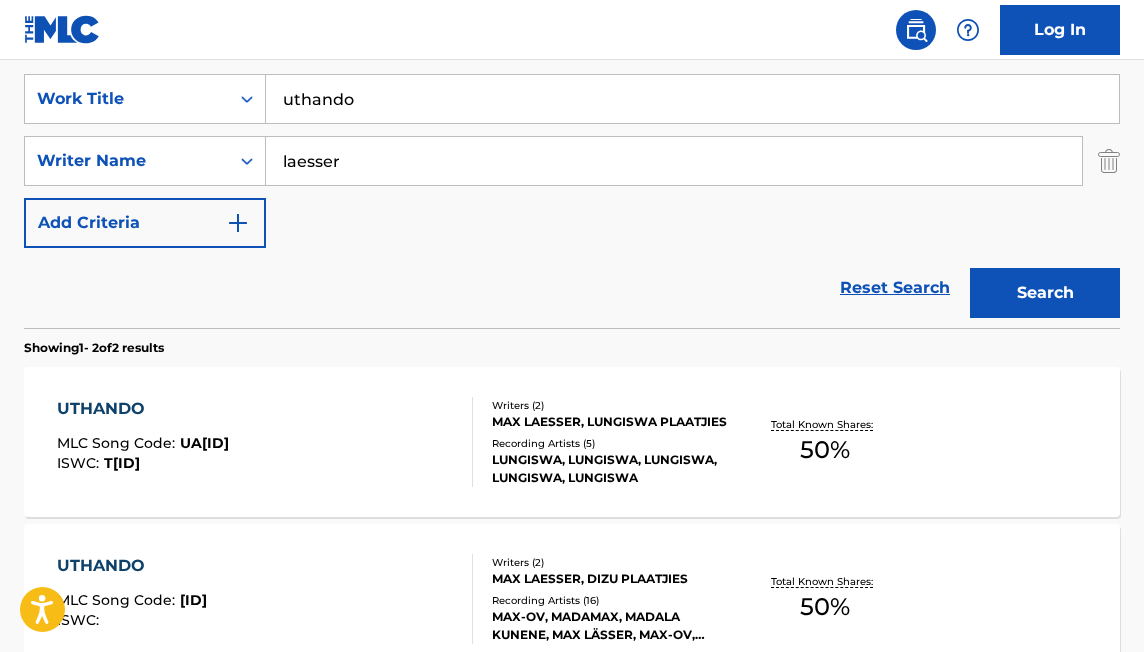 scroll, scrollTop: 0, scrollLeft: 0, axis: both 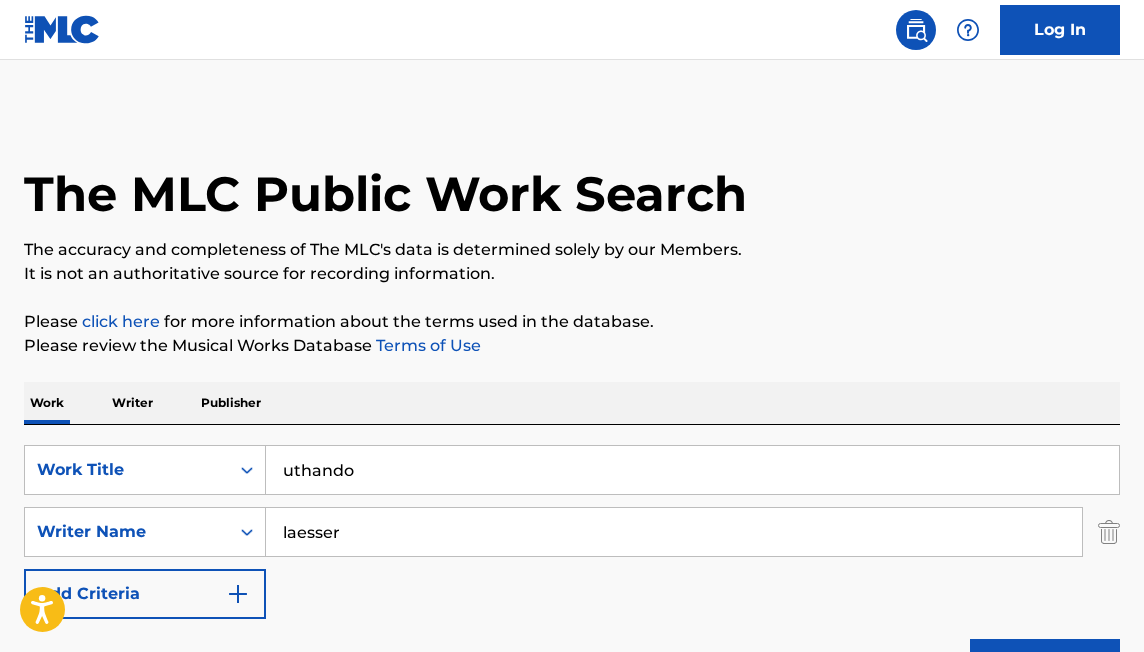 drag, startPoint x: 283, startPoint y: 475, endPoint x: 410, endPoint y: 475, distance: 127 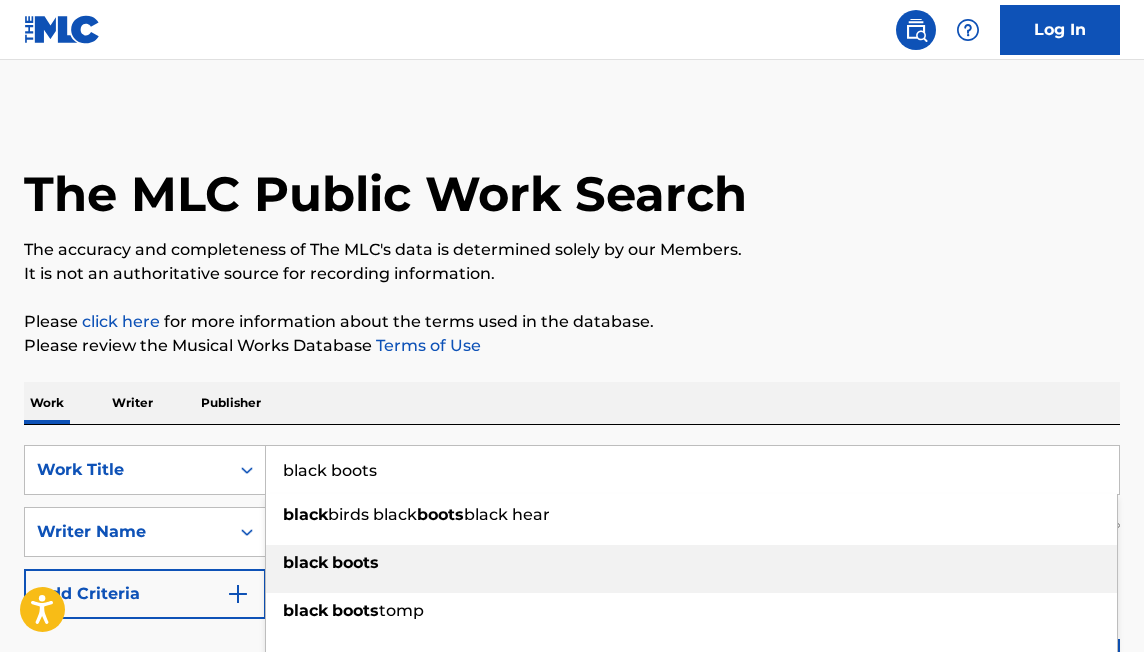 type on "black boots" 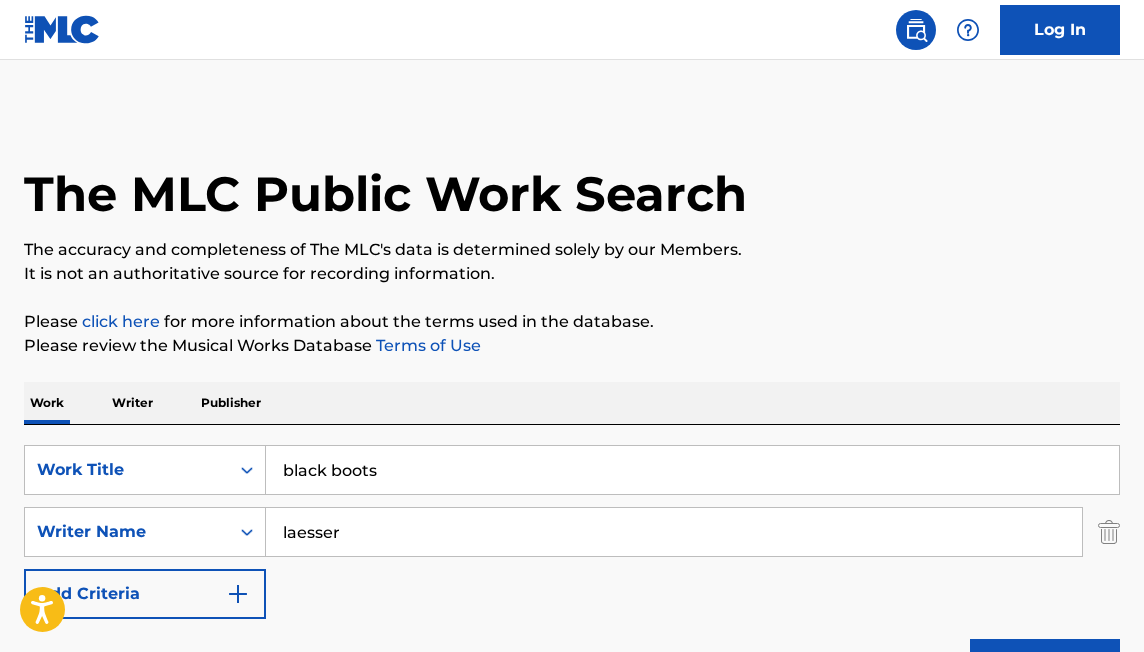 drag, startPoint x: 388, startPoint y: 541, endPoint x: 275, endPoint y: 535, distance: 113.15918 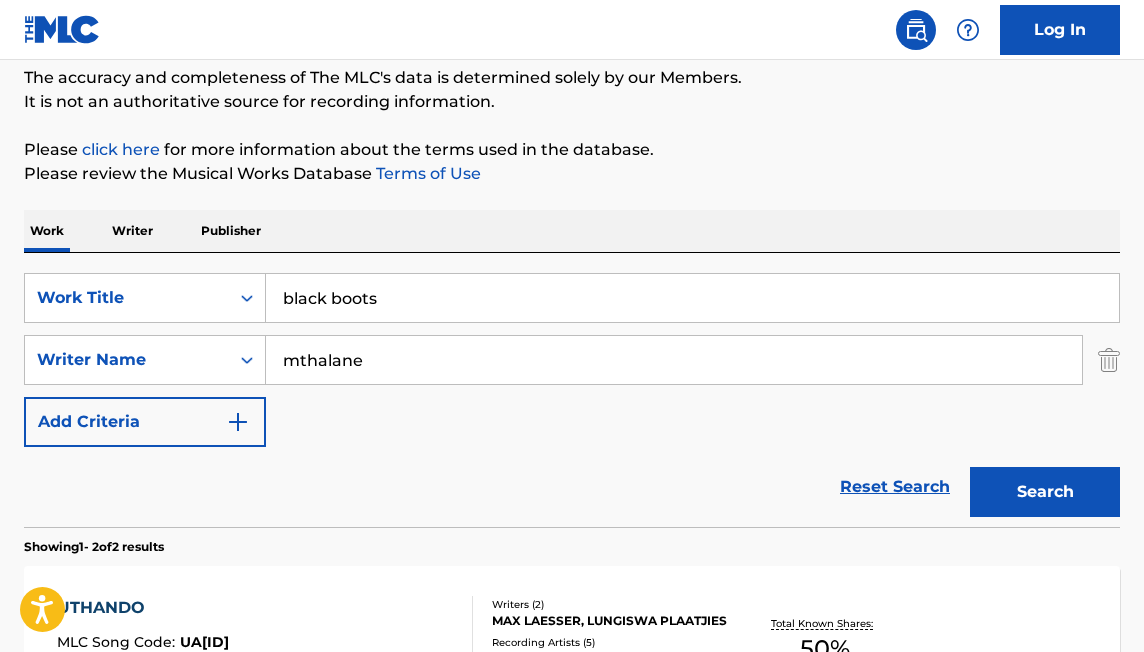 scroll, scrollTop: 206, scrollLeft: 0, axis: vertical 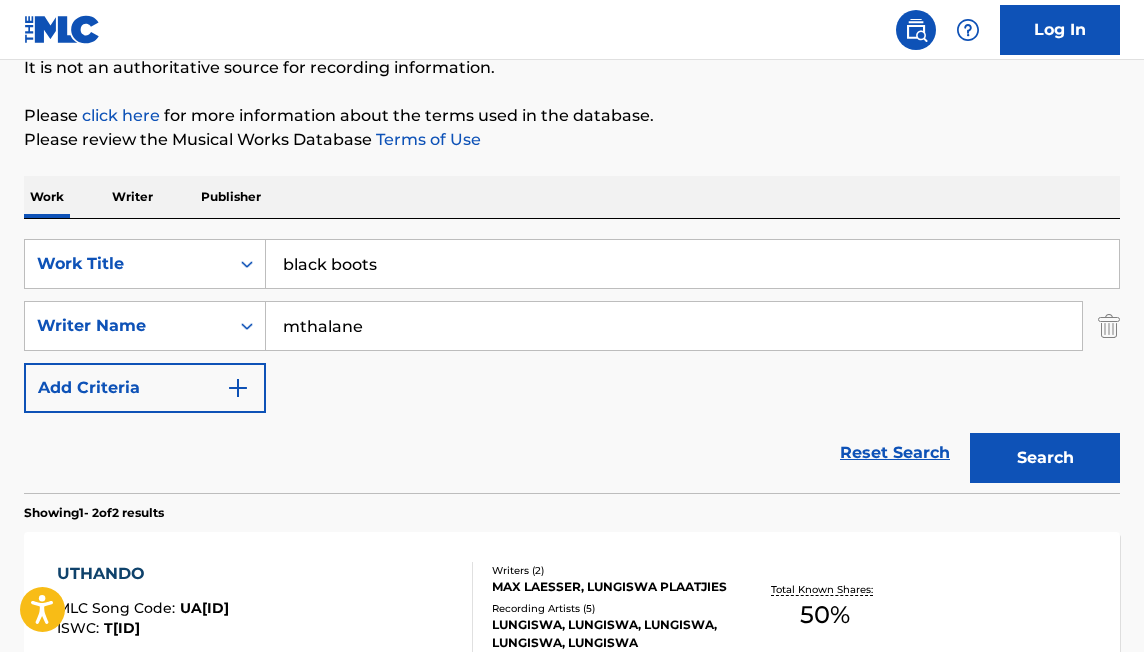 type on "mthalane" 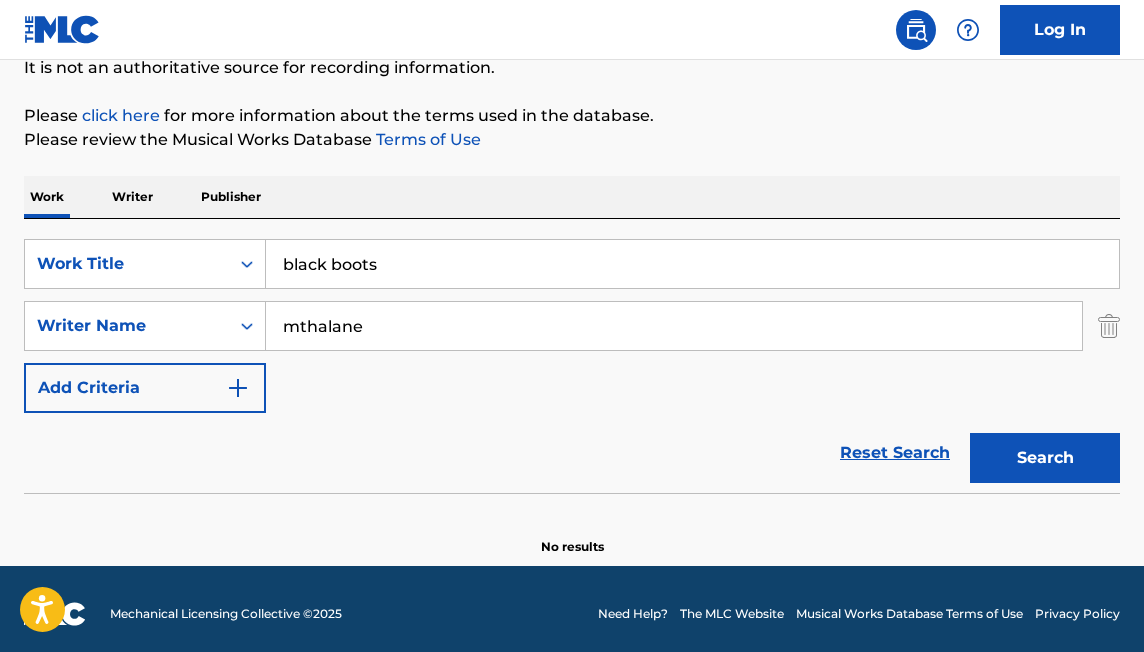 click on "Search" at bounding box center (1045, 458) 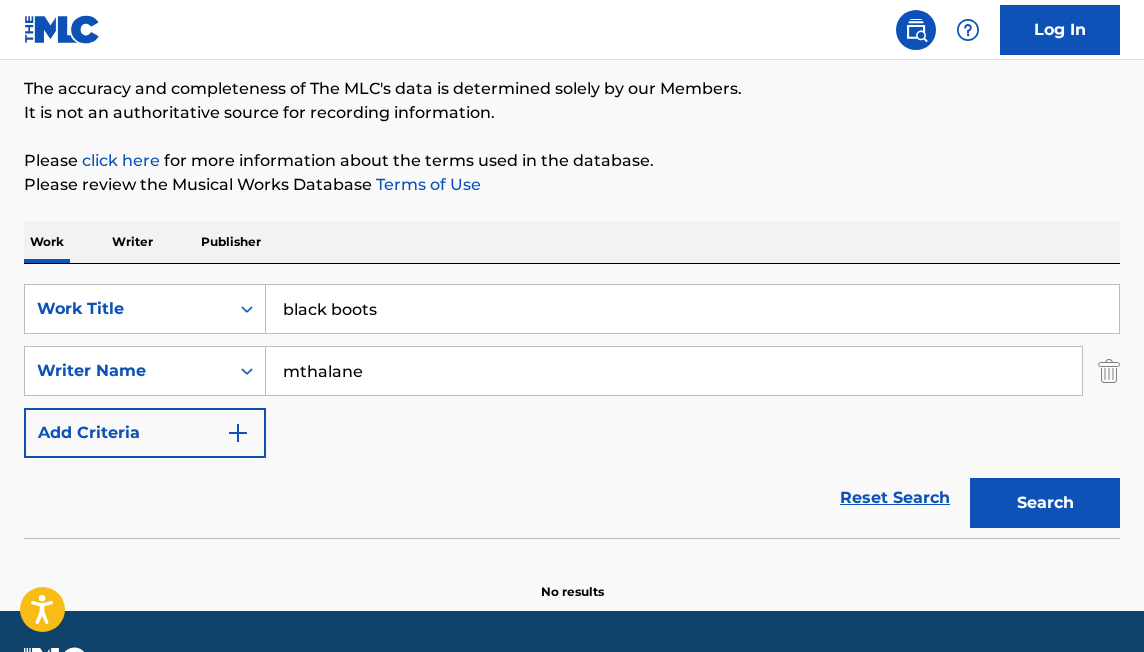 scroll, scrollTop: 160, scrollLeft: 0, axis: vertical 